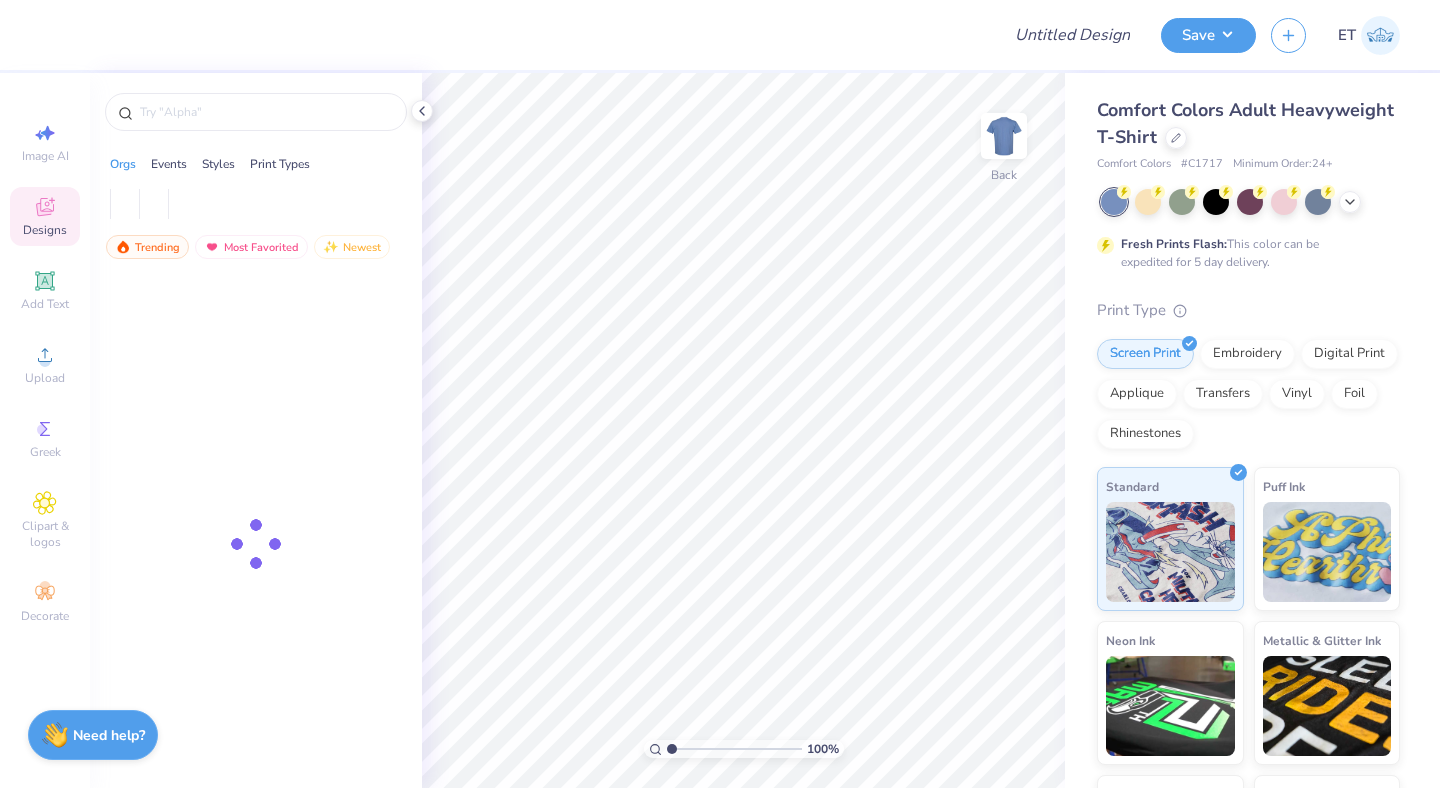 scroll, scrollTop: 0, scrollLeft: 0, axis: both 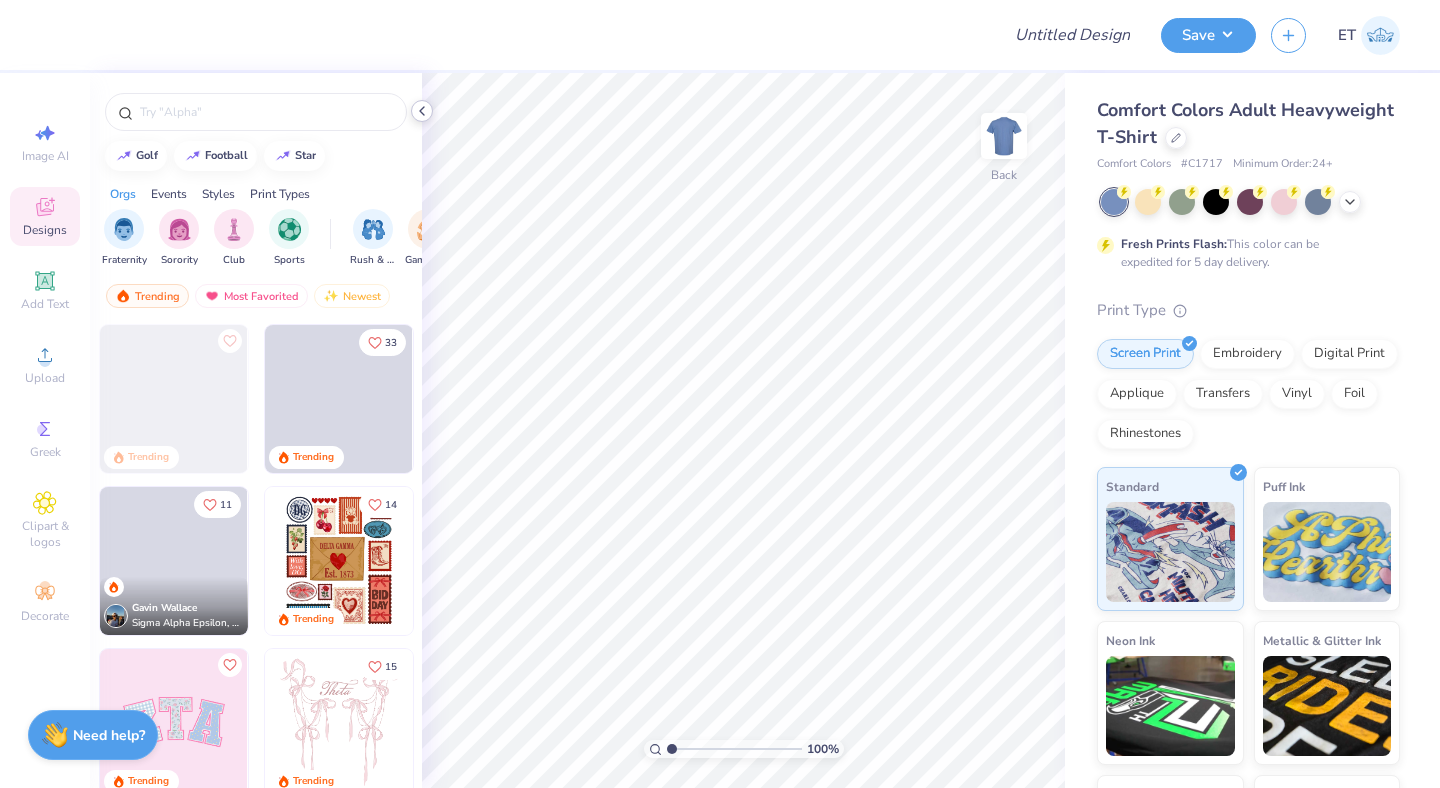 click 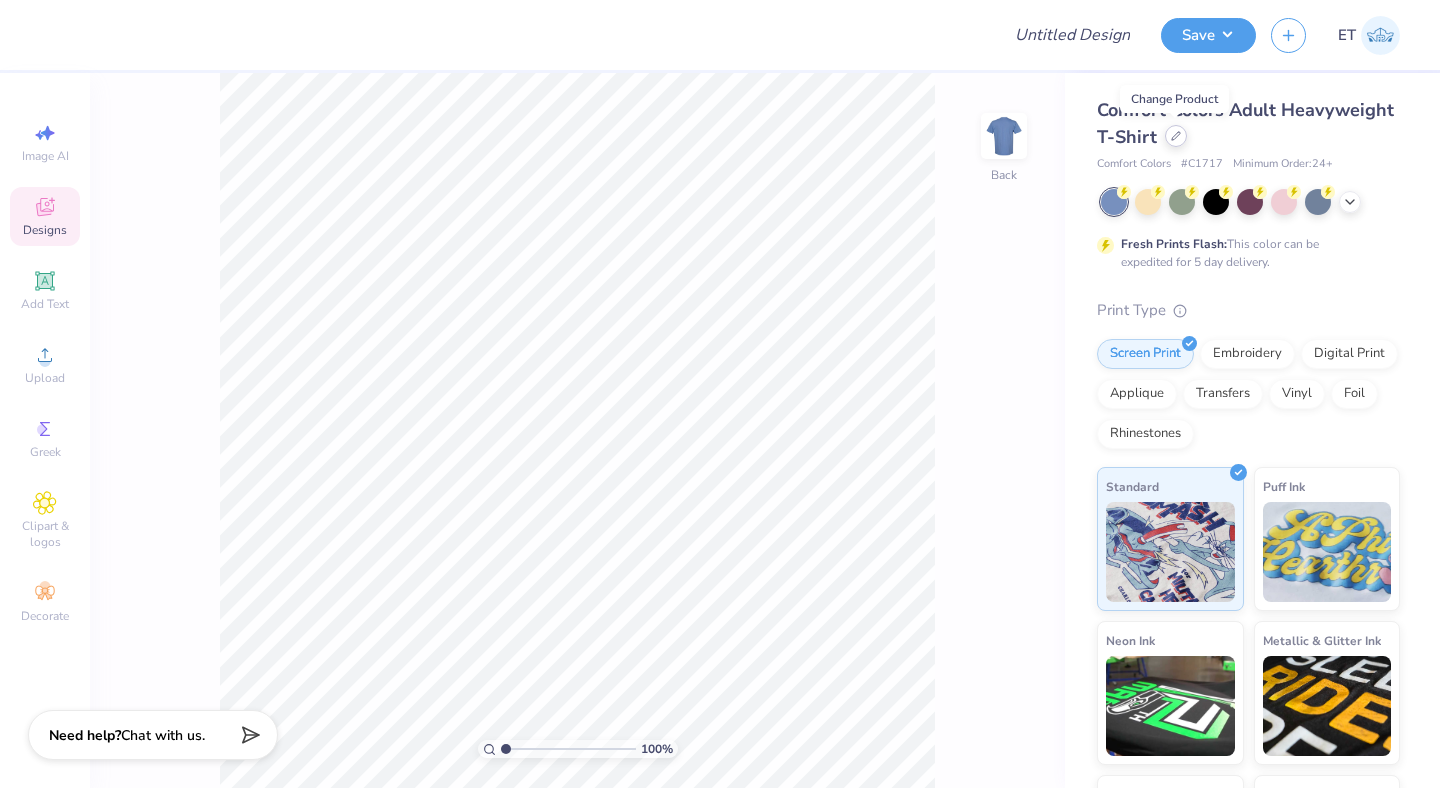 click 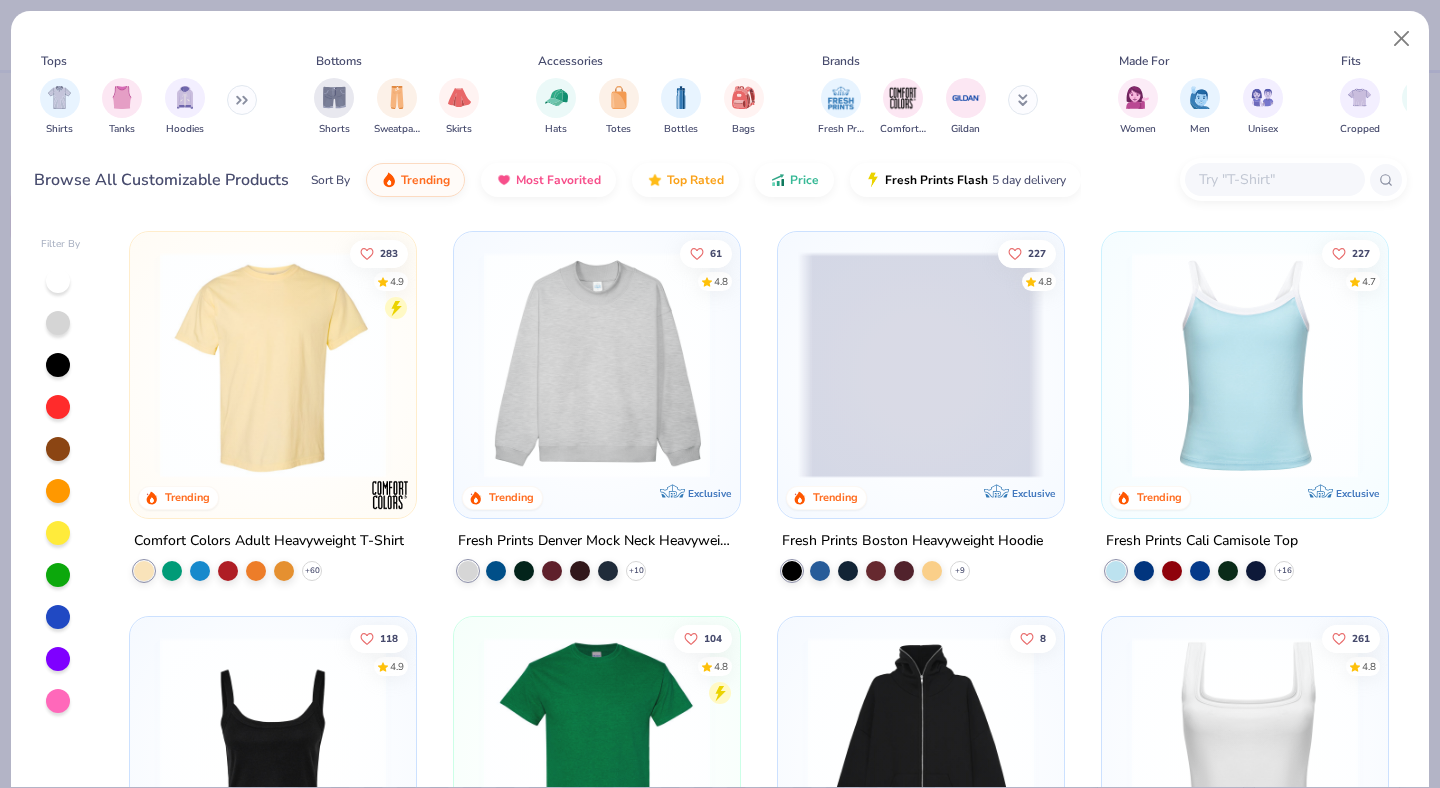 click at bounding box center (1274, 179) 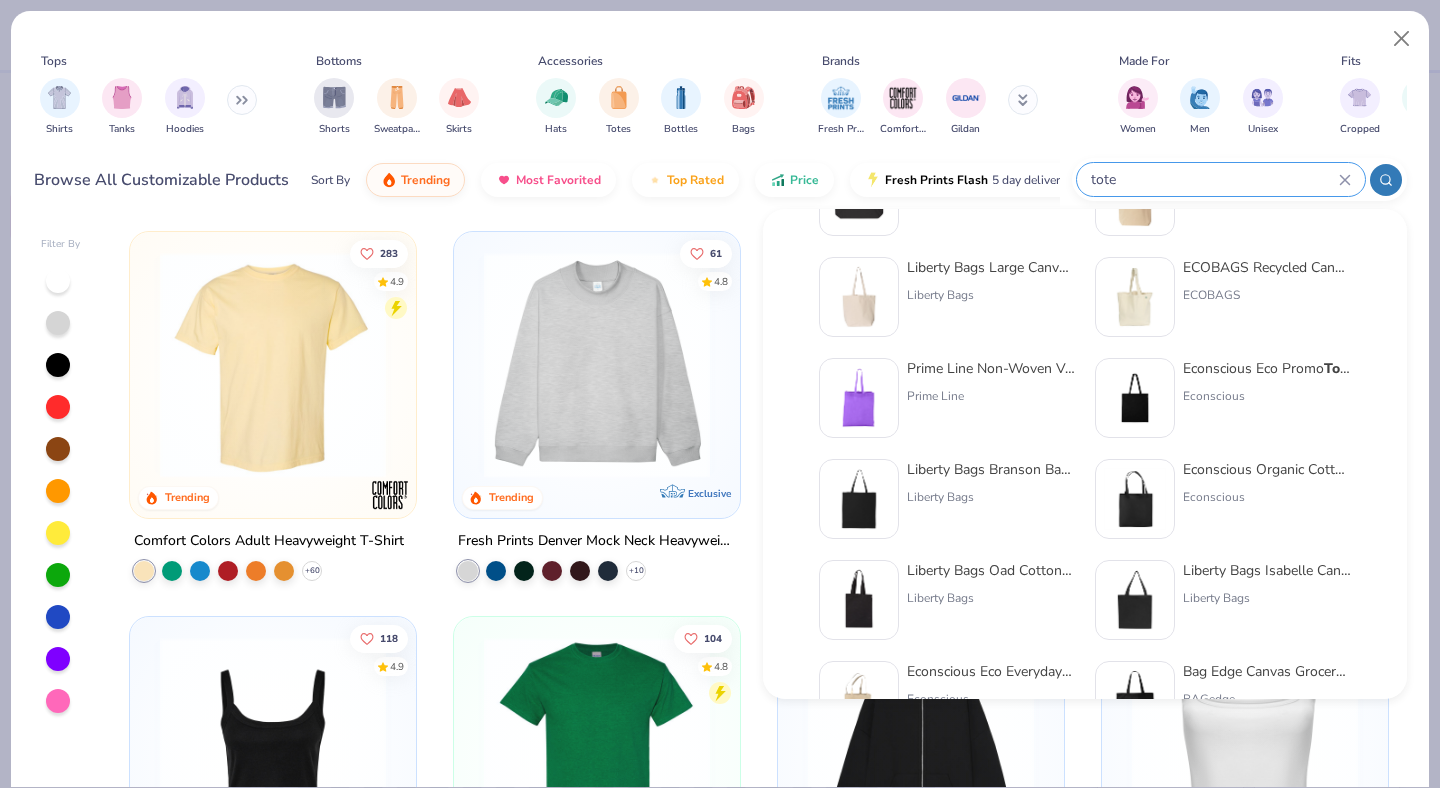 scroll, scrollTop: 821, scrollLeft: 0, axis: vertical 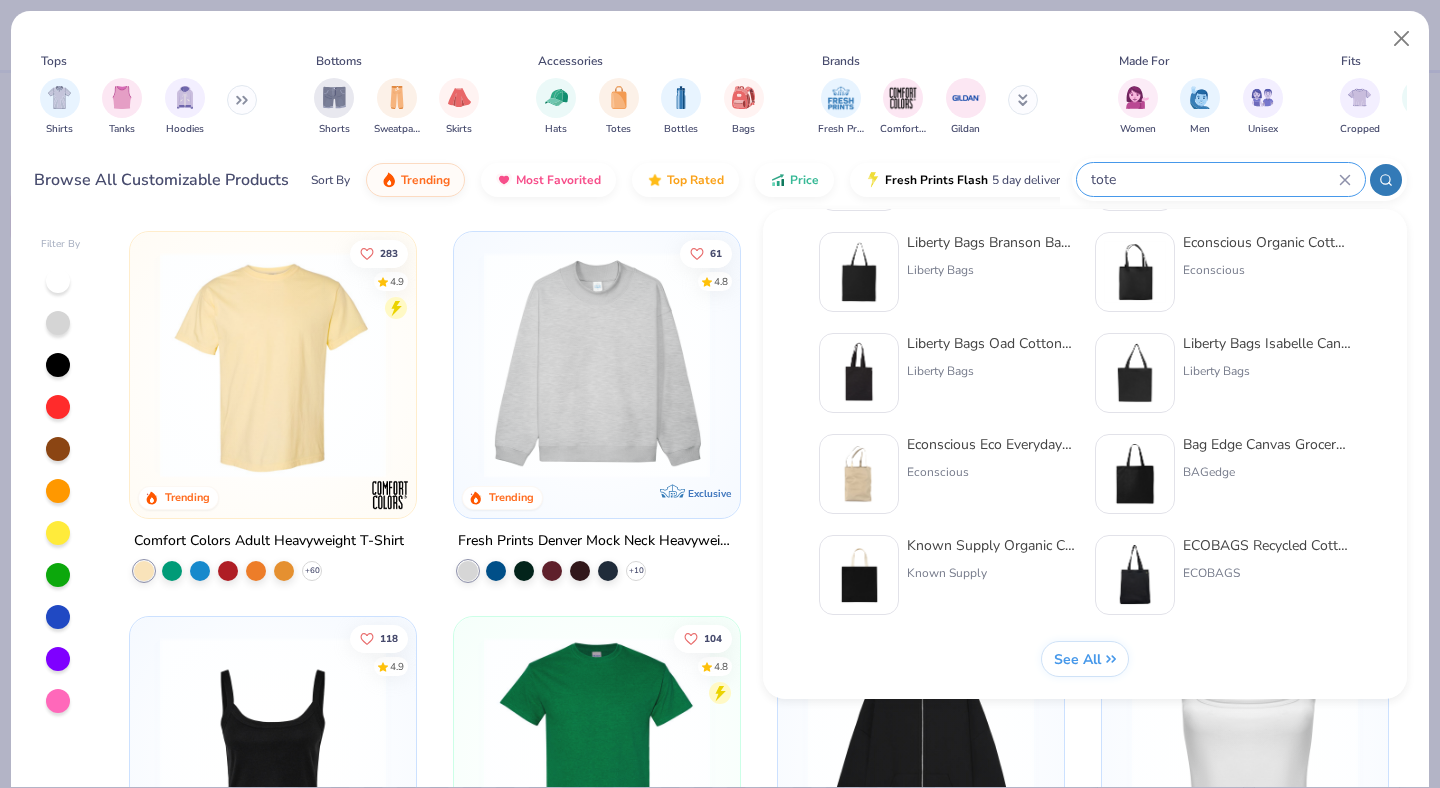 type on "tote" 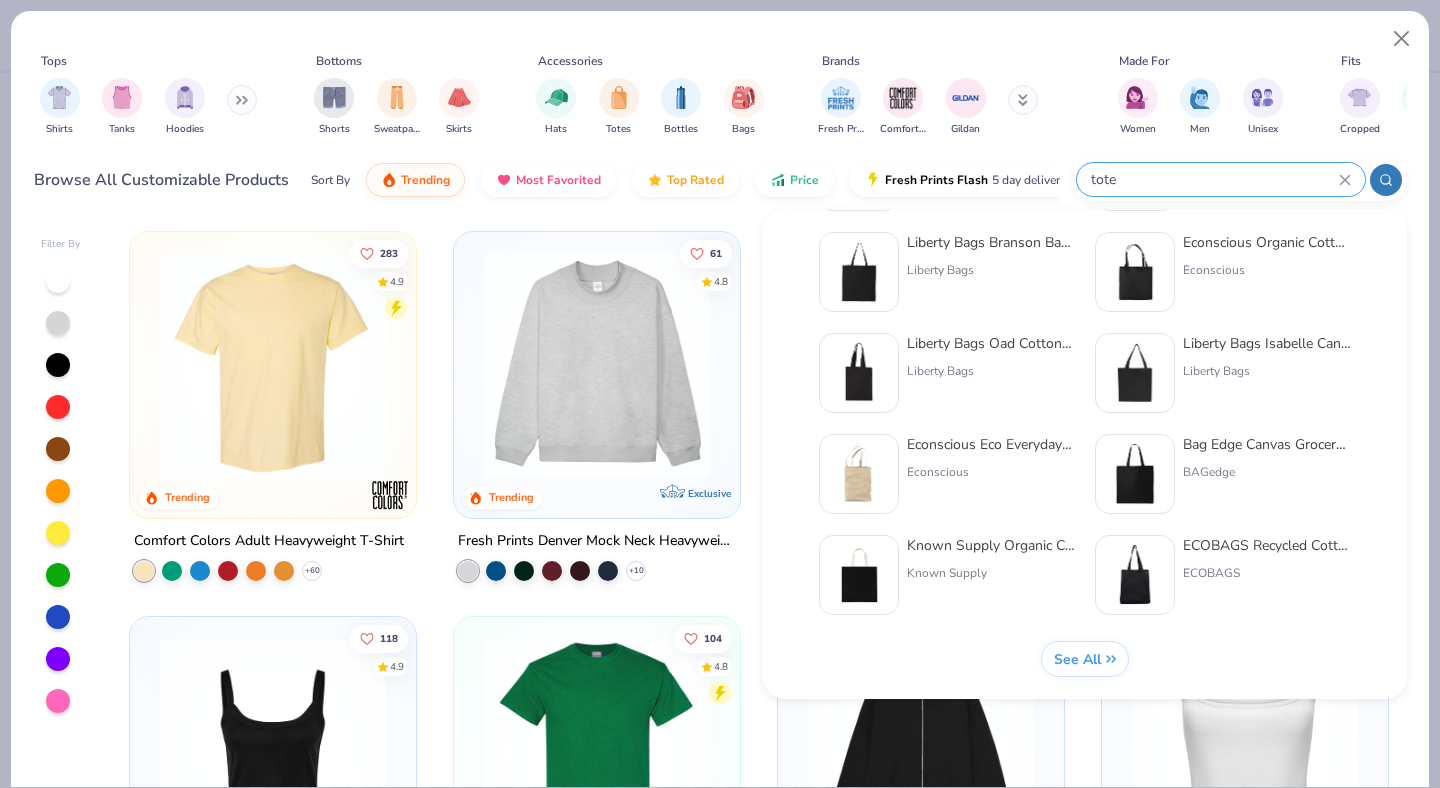 click on "See All" at bounding box center (1077, 659) 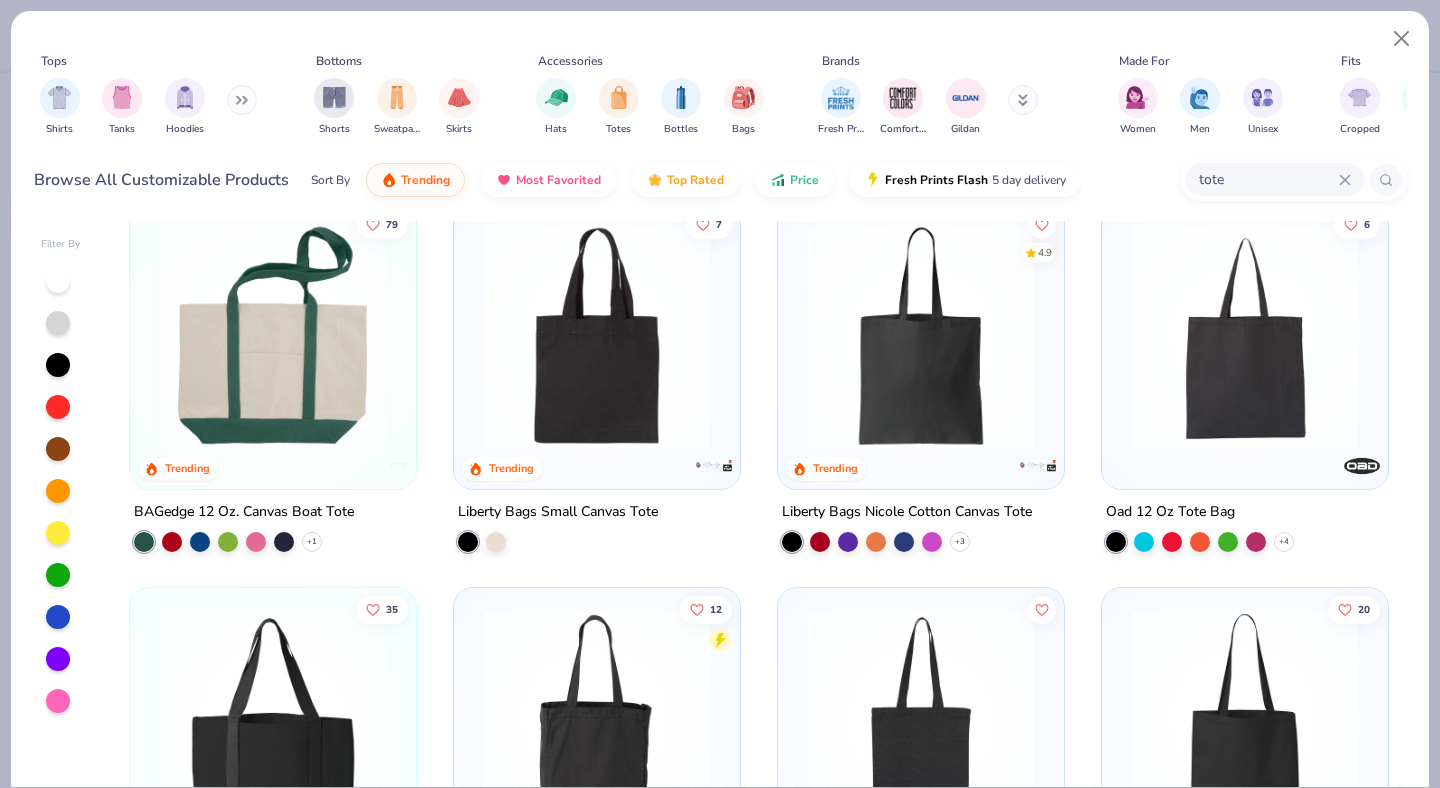 scroll, scrollTop: 52, scrollLeft: 0, axis: vertical 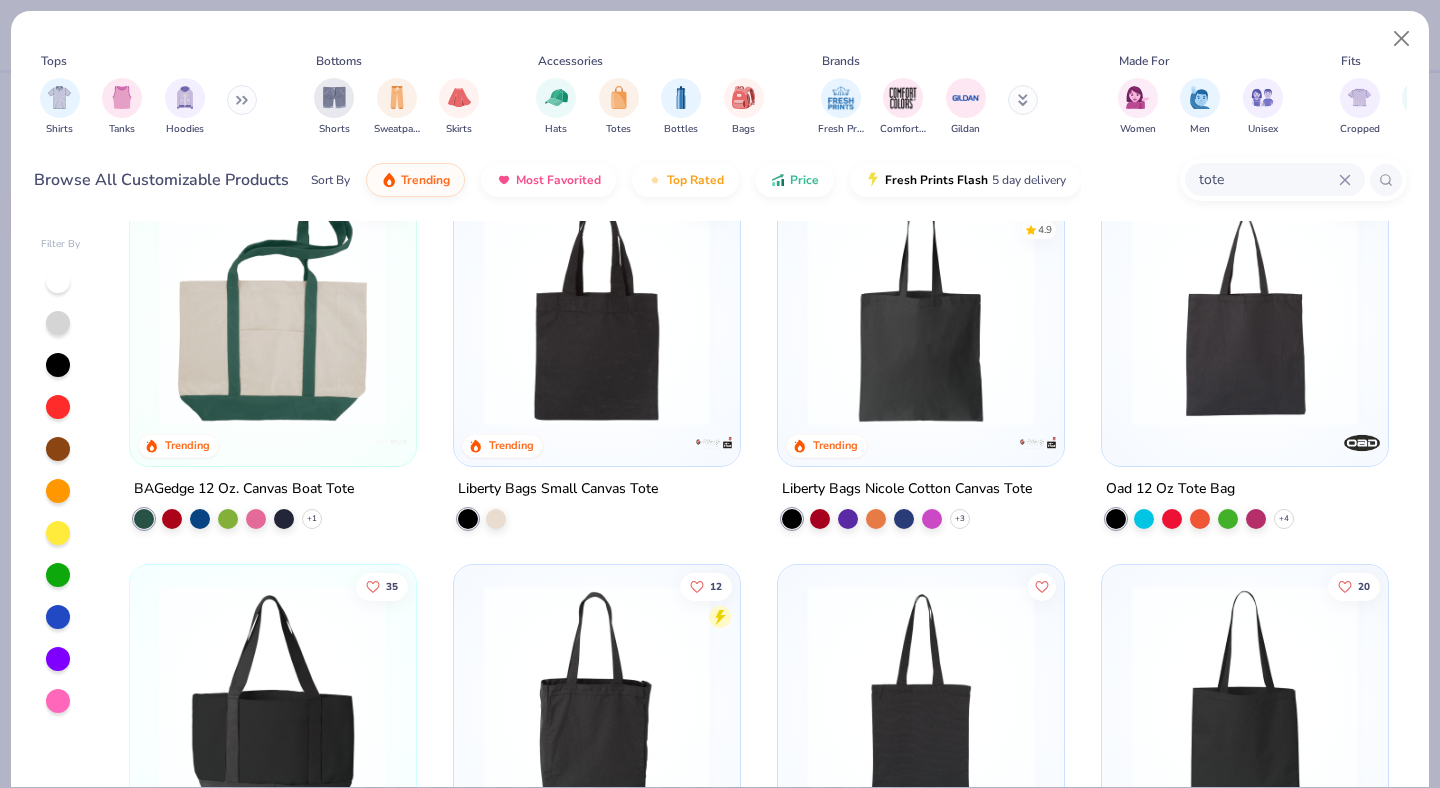 click at bounding box center (597, 313) 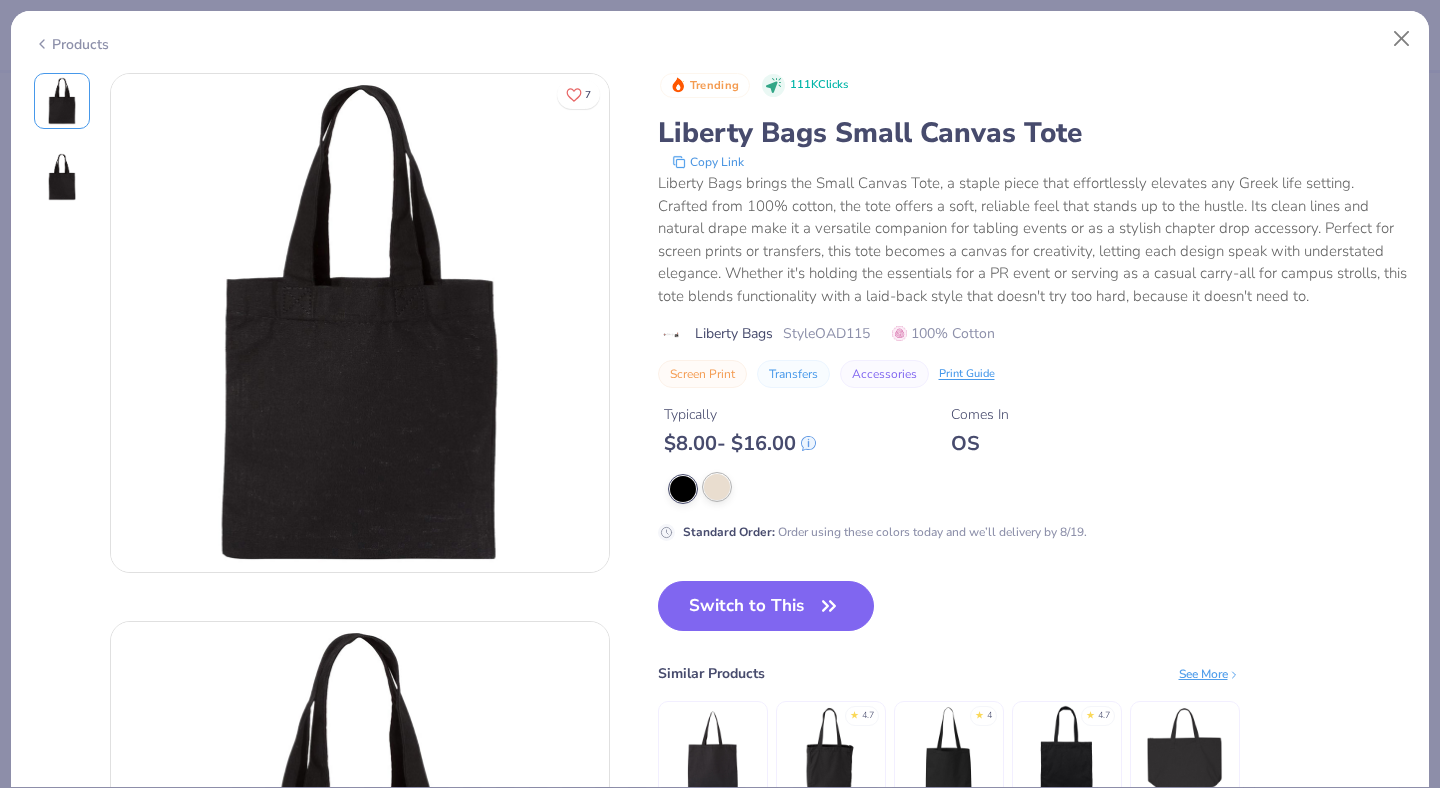 click at bounding box center [717, 487] 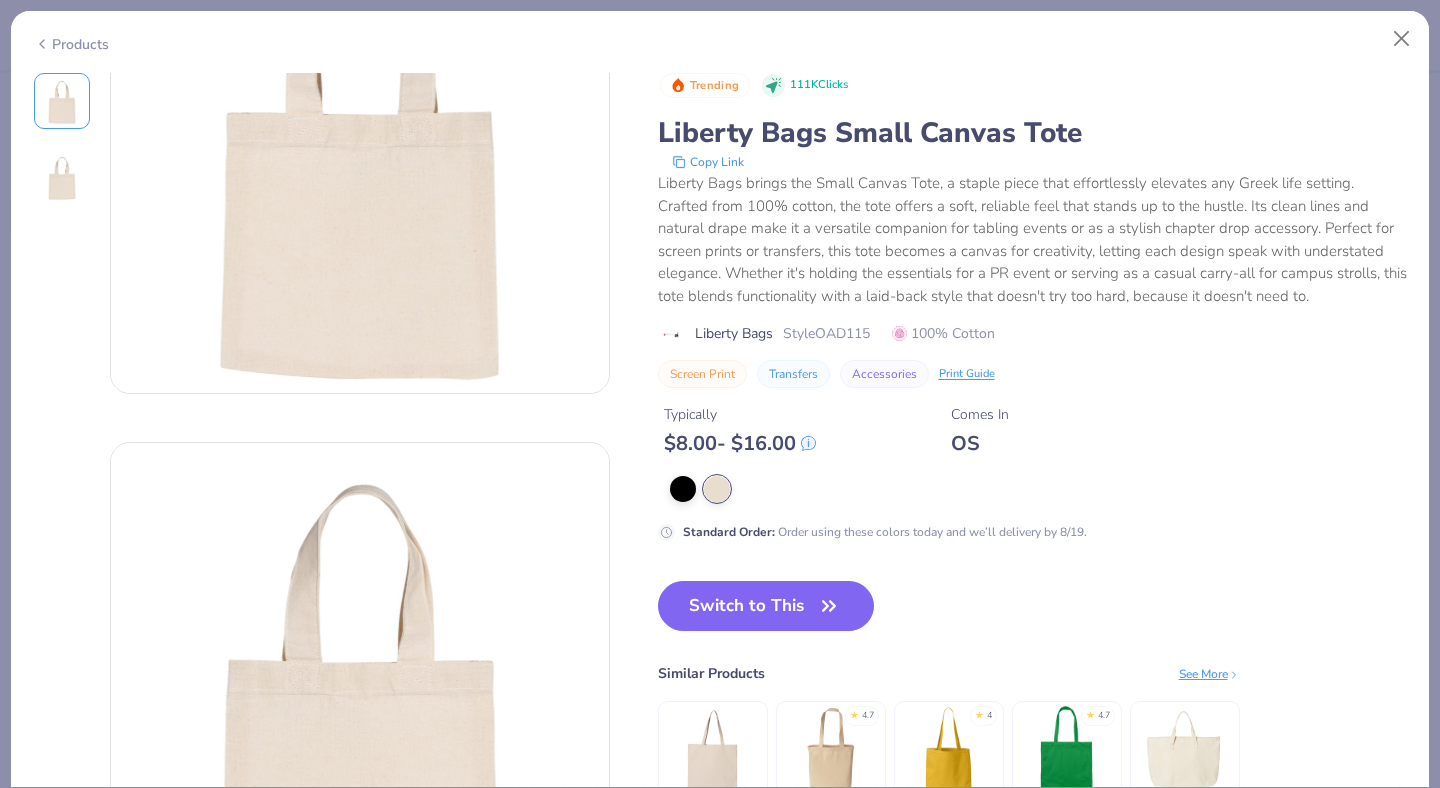 scroll, scrollTop: 193, scrollLeft: 0, axis: vertical 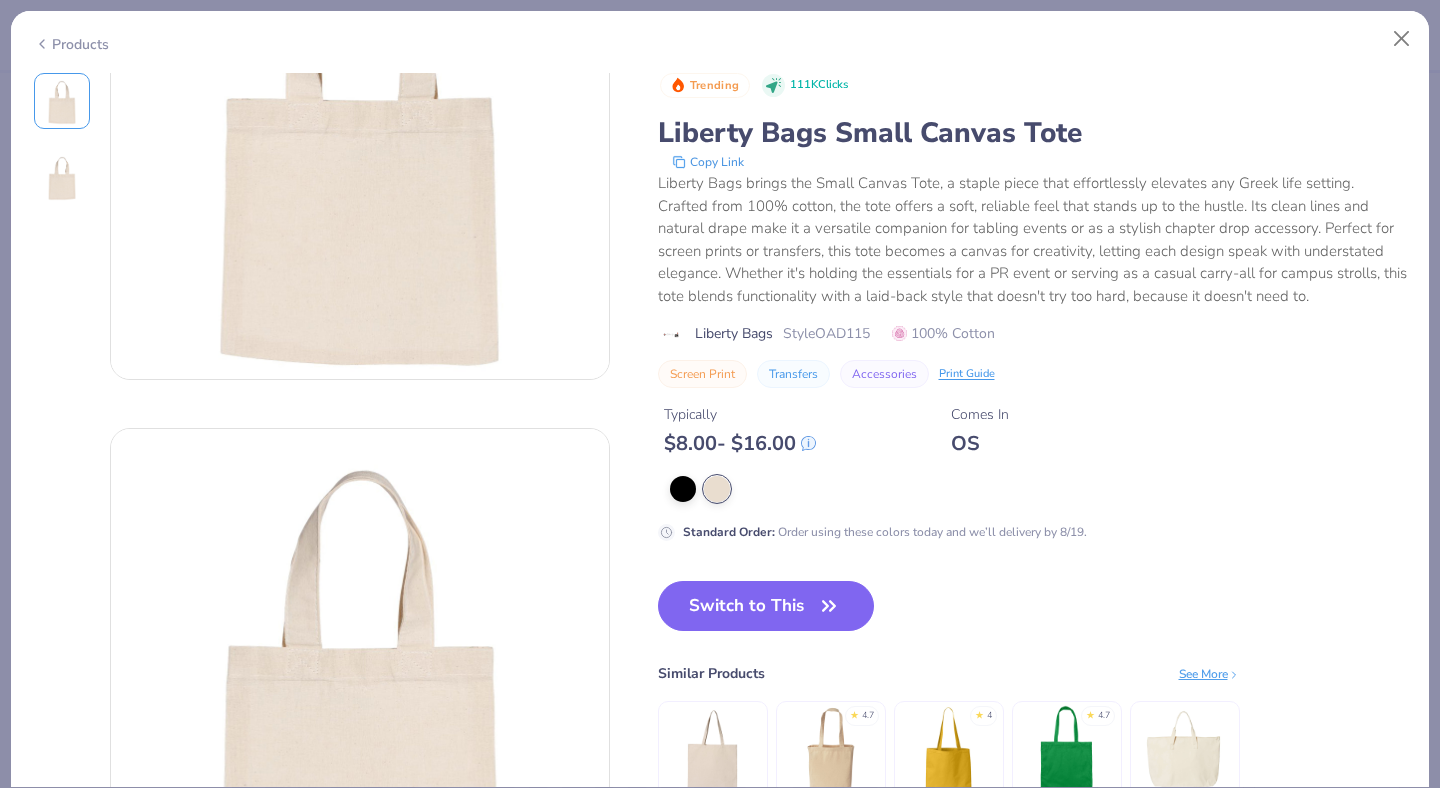 click at bounding box center (712, 752) 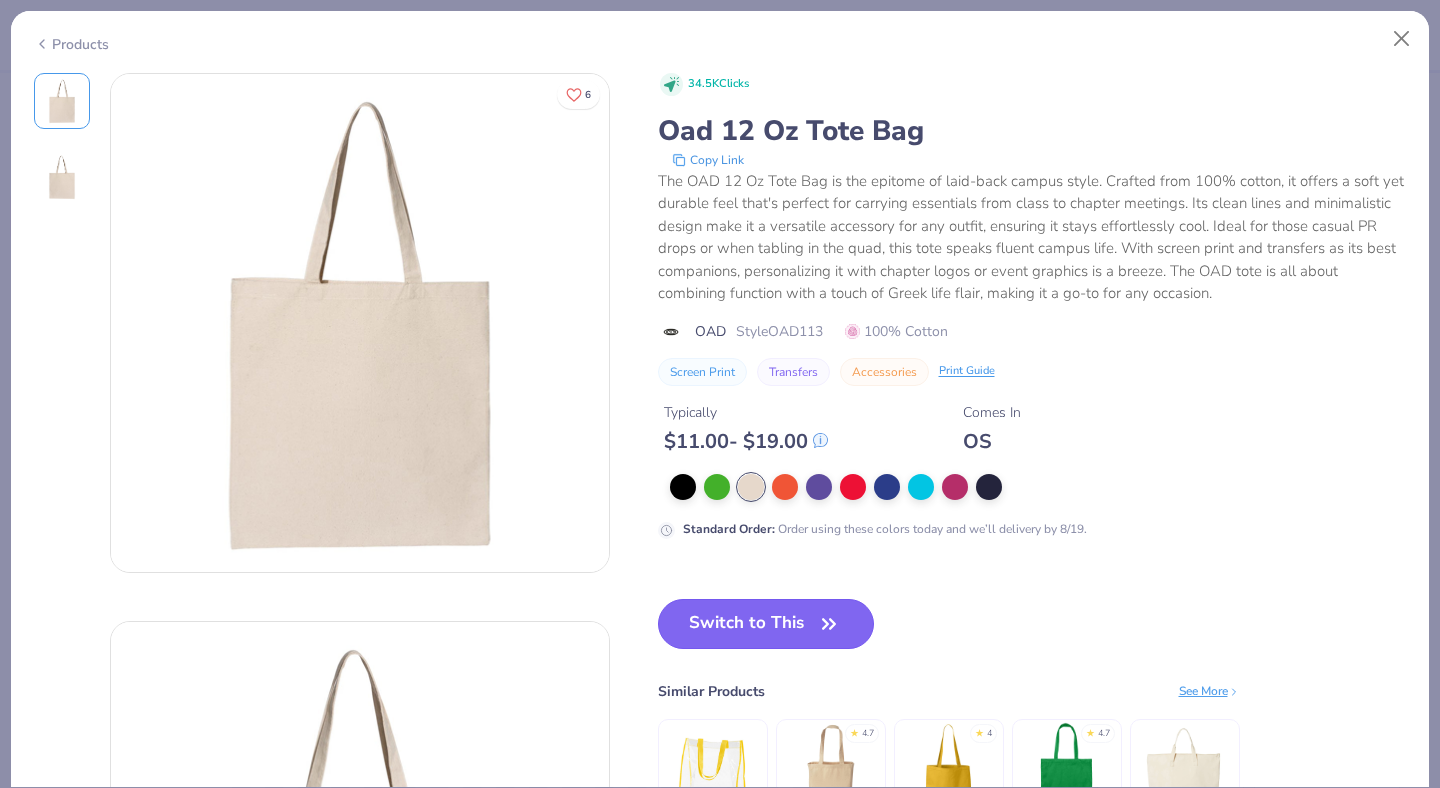 click on "Switch to This" at bounding box center (766, 624) 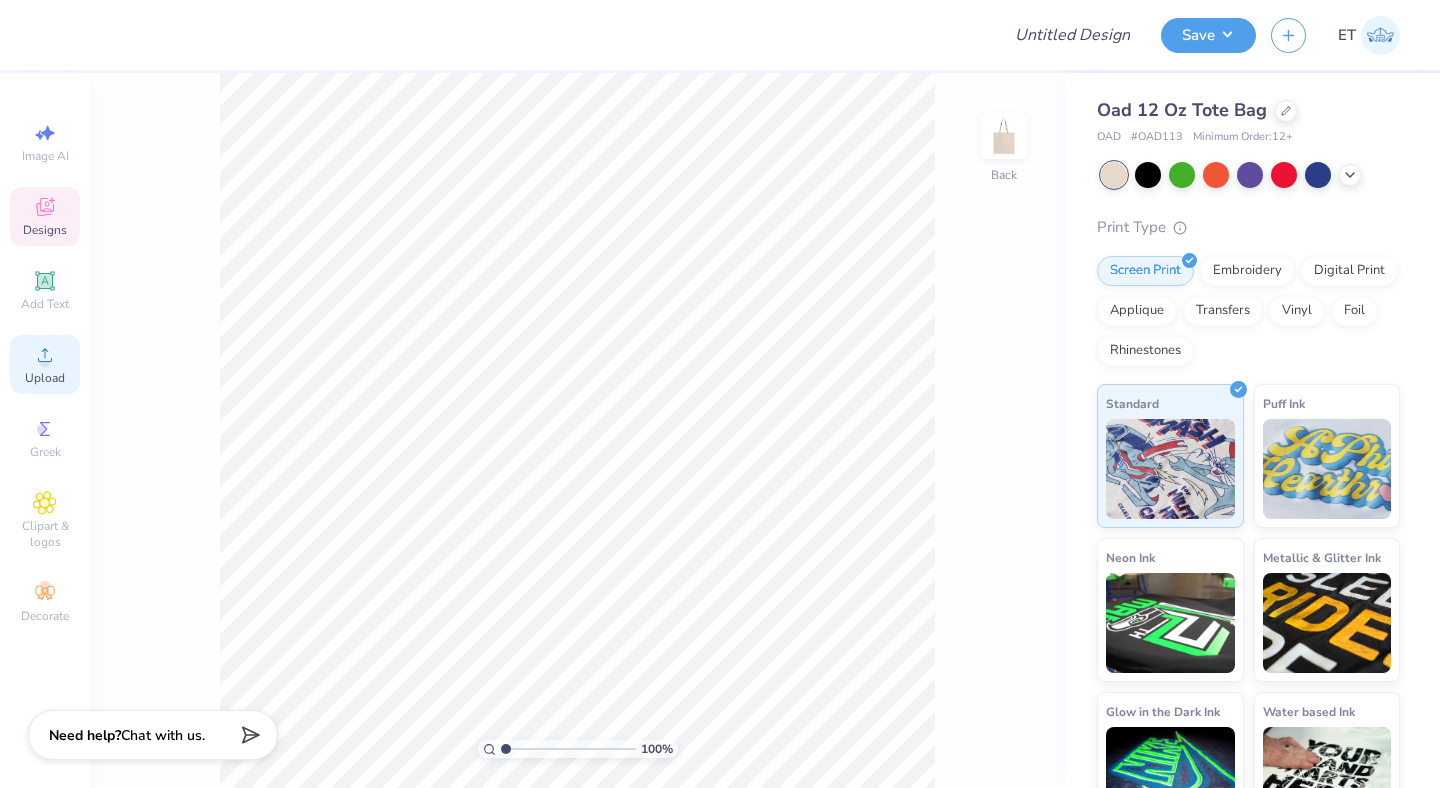 click 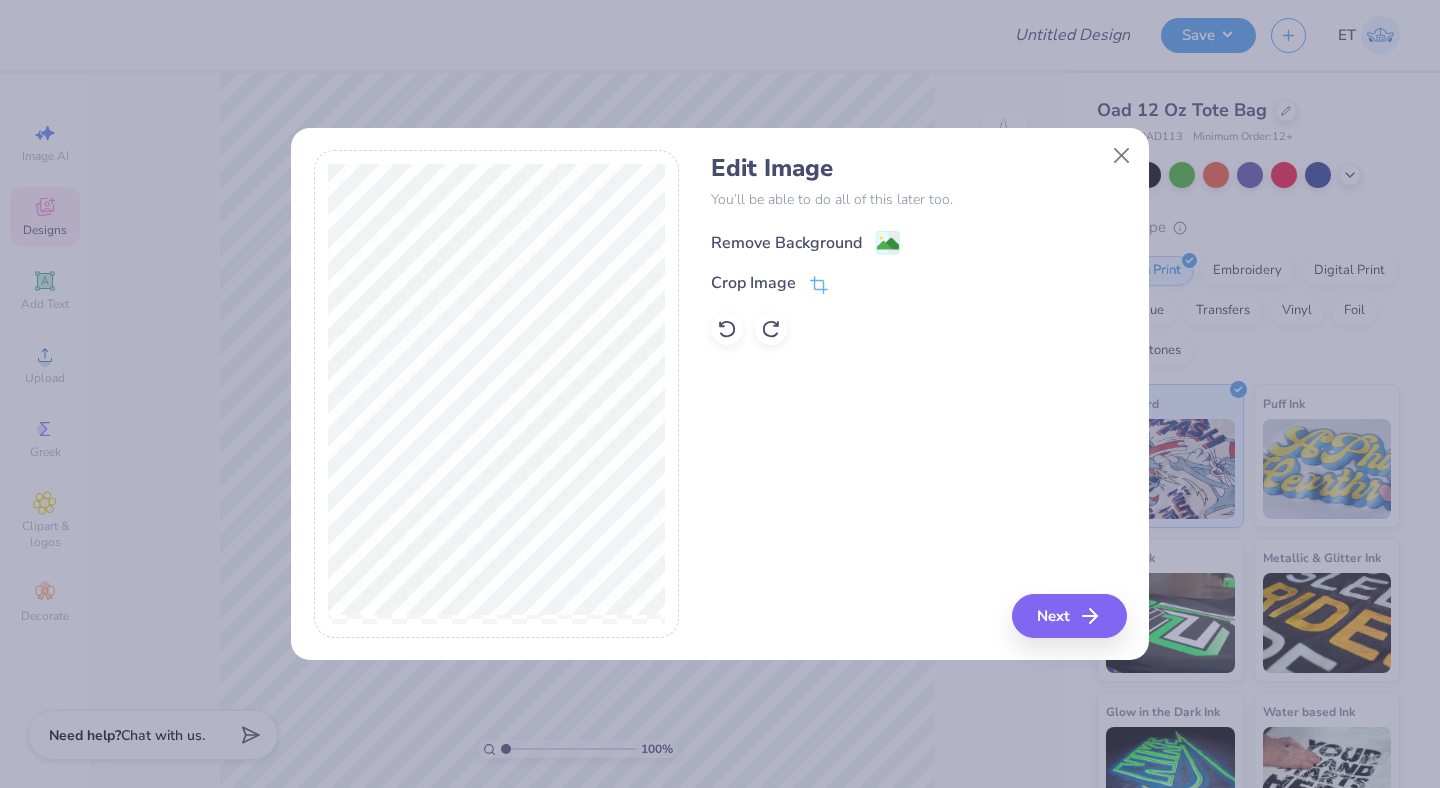 click on "Remove Background" at bounding box center (786, 243) 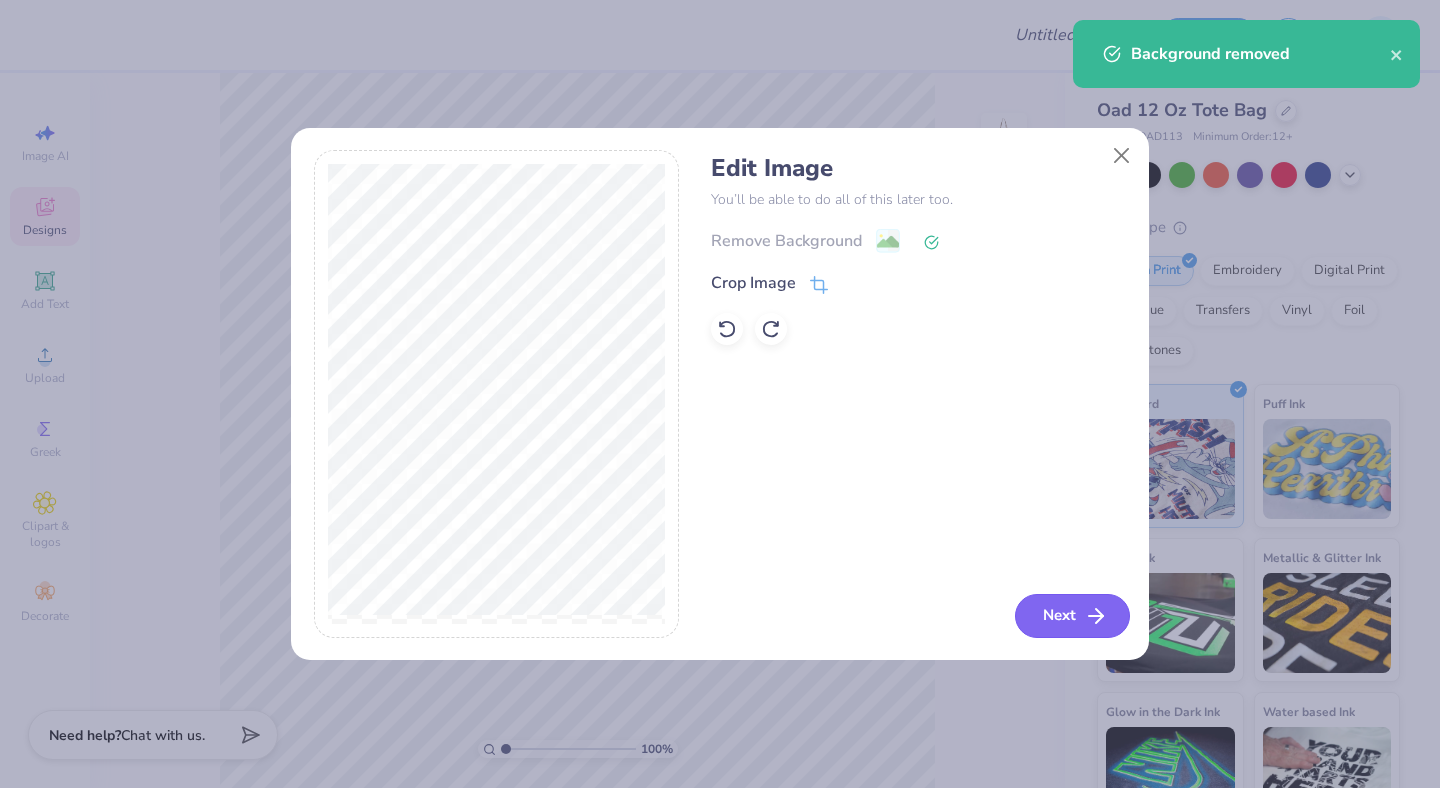 click on "Next" at bounding box center [1072, 616] 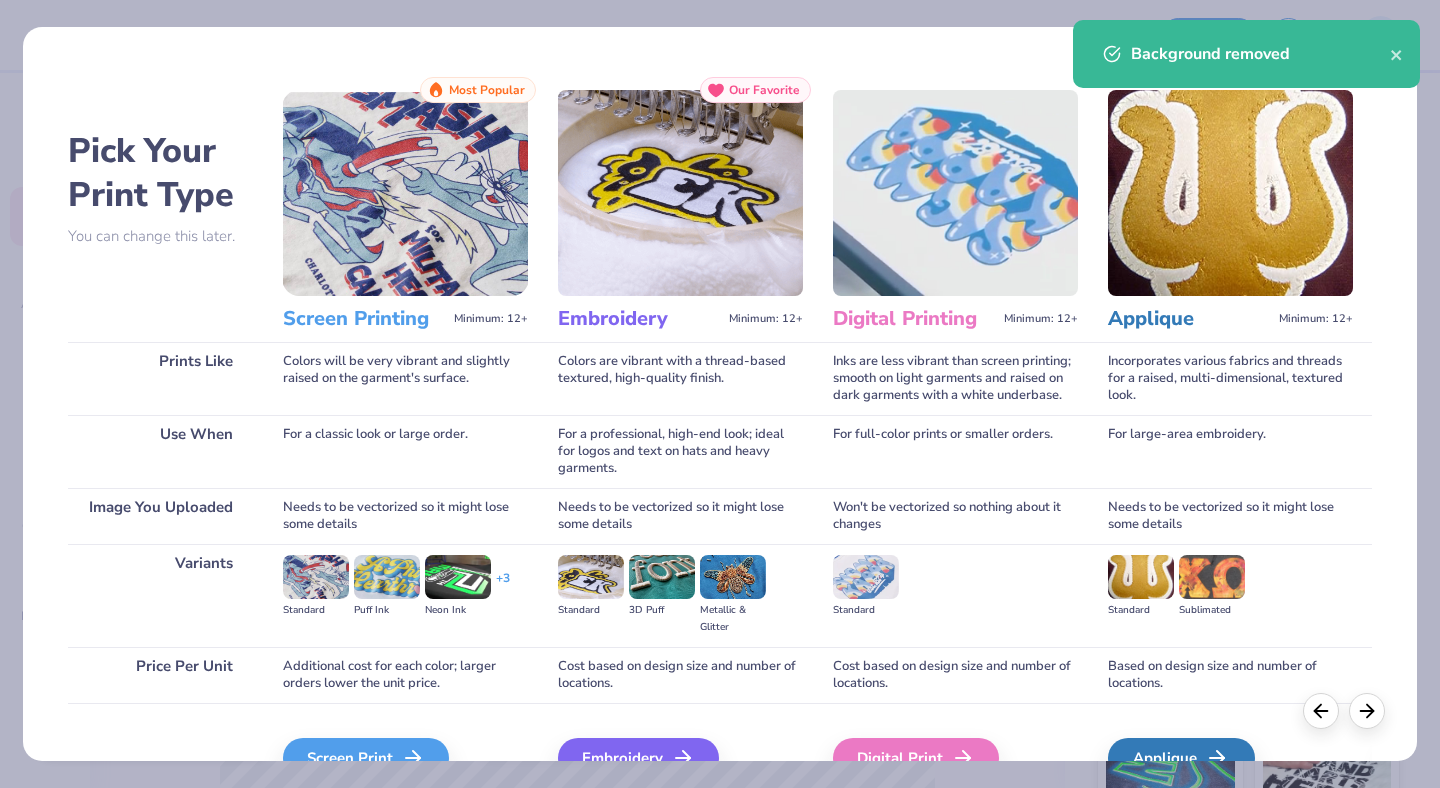scroll, scrollTop: 62, scrollLeft: 0, axis: vertical 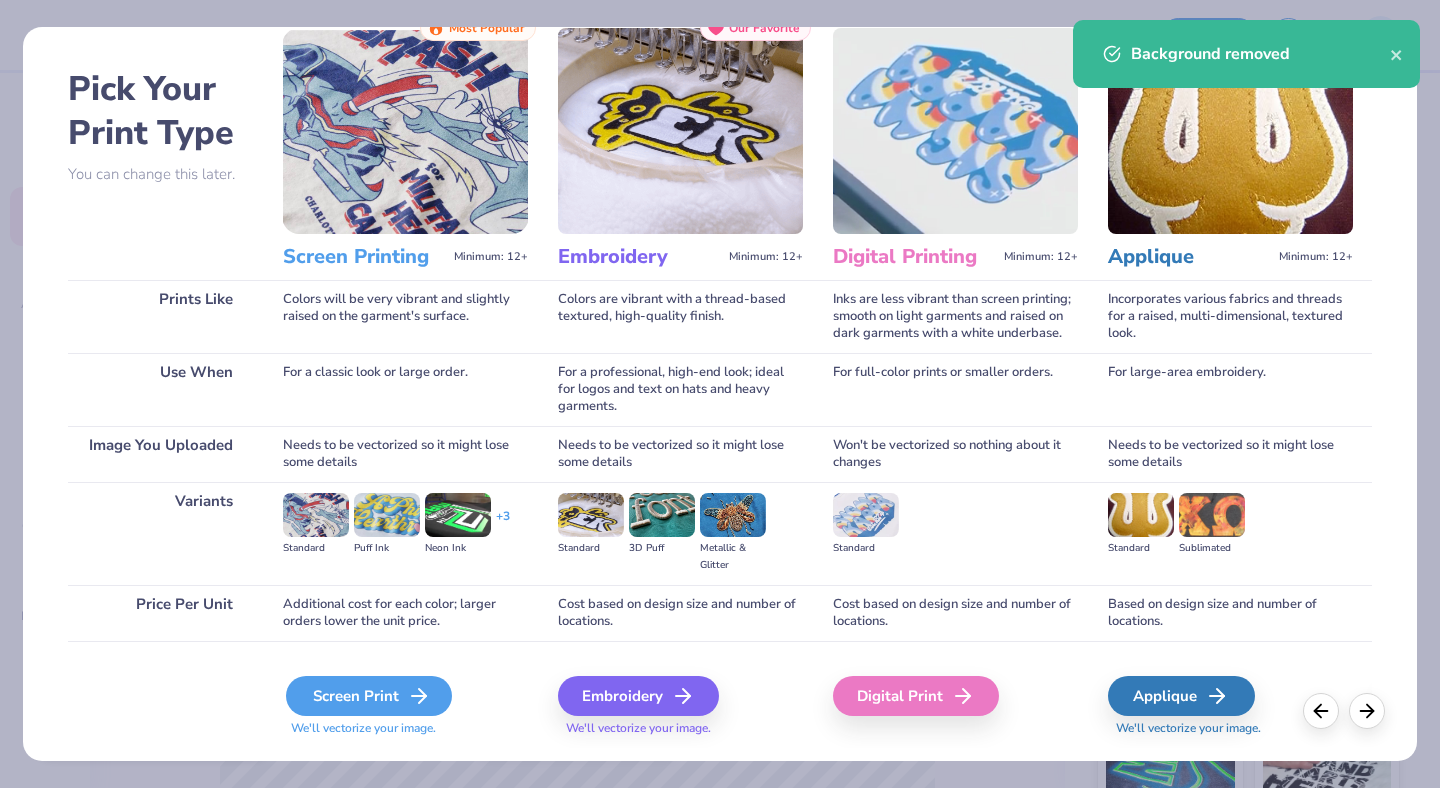 click on "Screen Print" at bounding box center [369, 696] 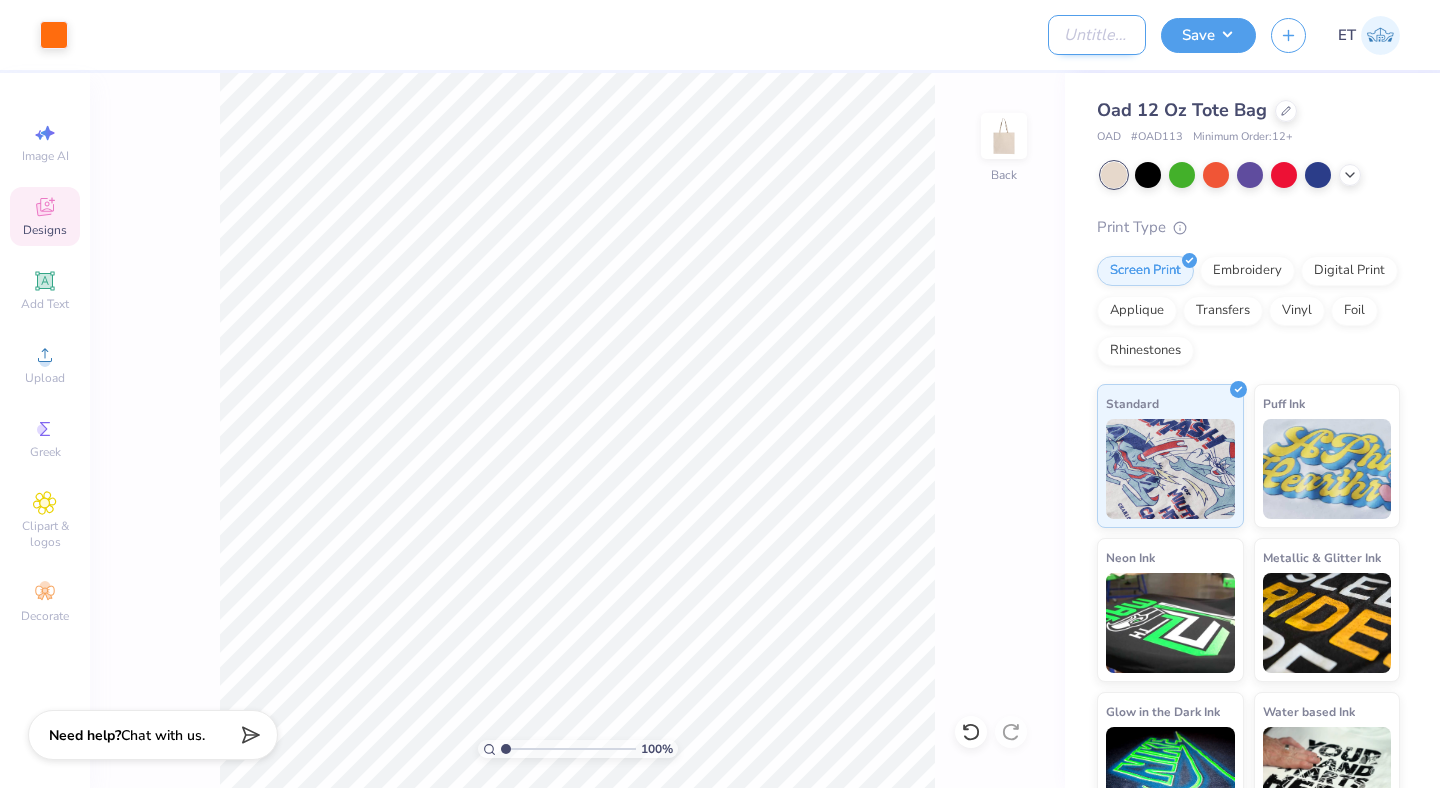 click on "Design Title" at bounding box center (1097, 35) 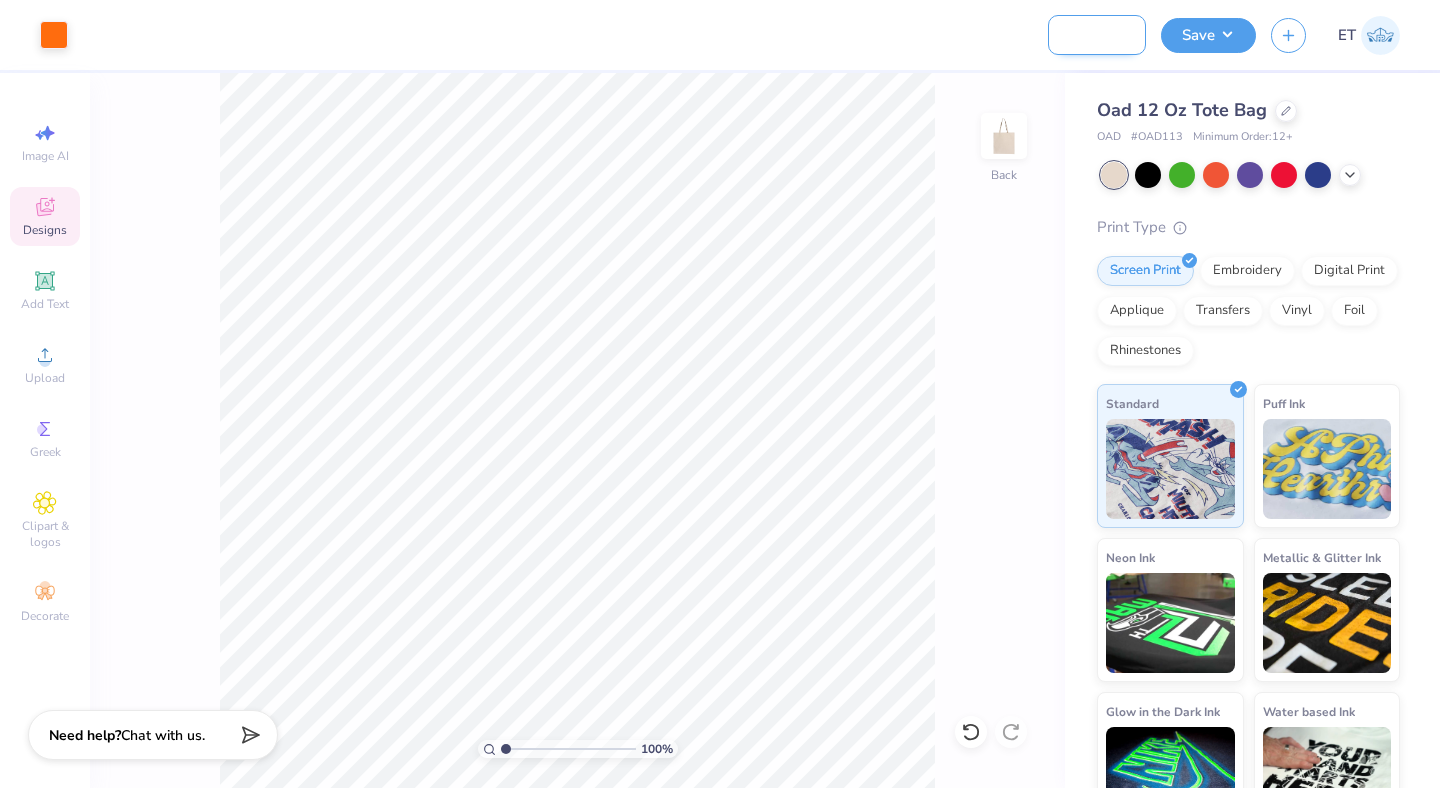 scroll, scrollTop: 0, scrollLeft: 85, axis: horizontal 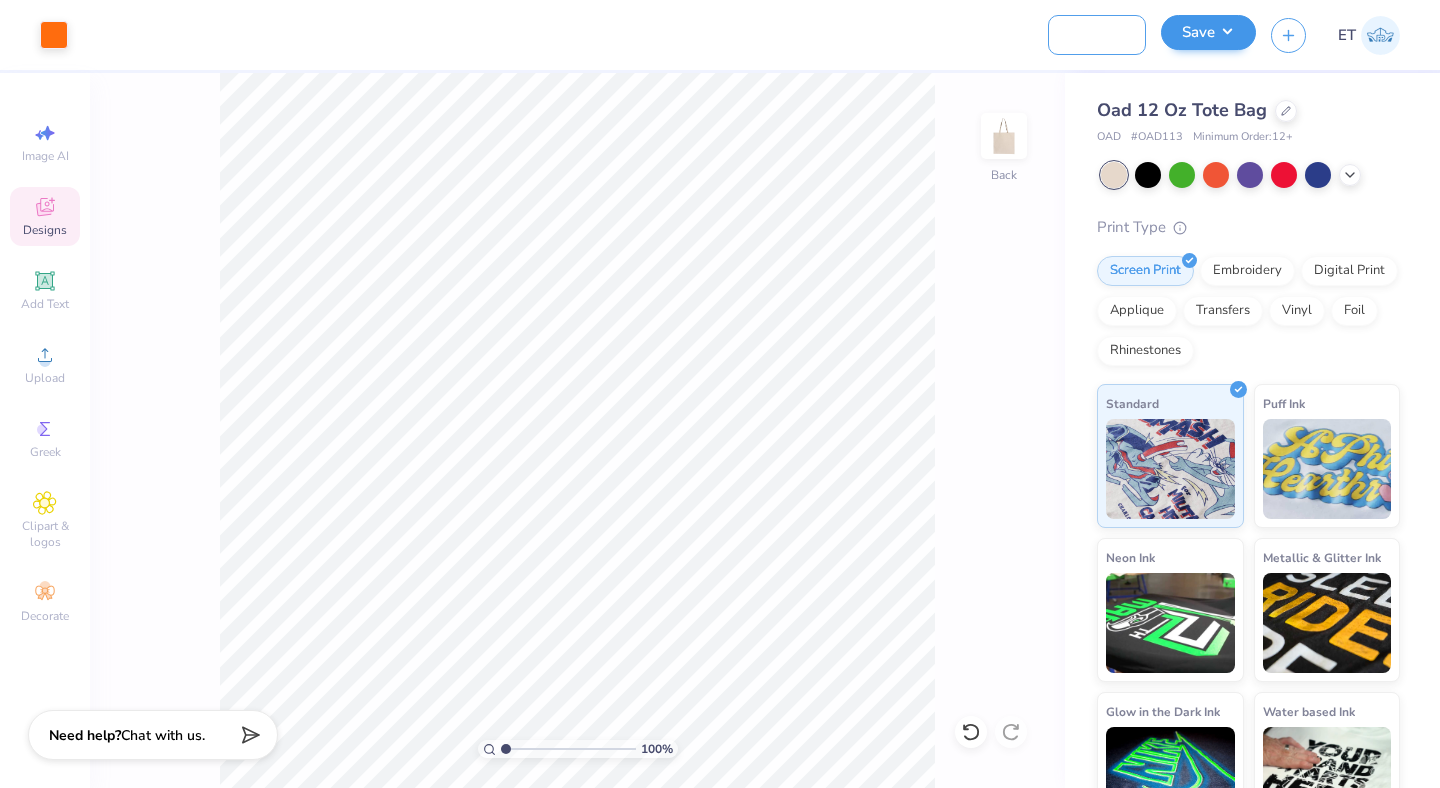type on "Totes for OpenTable" 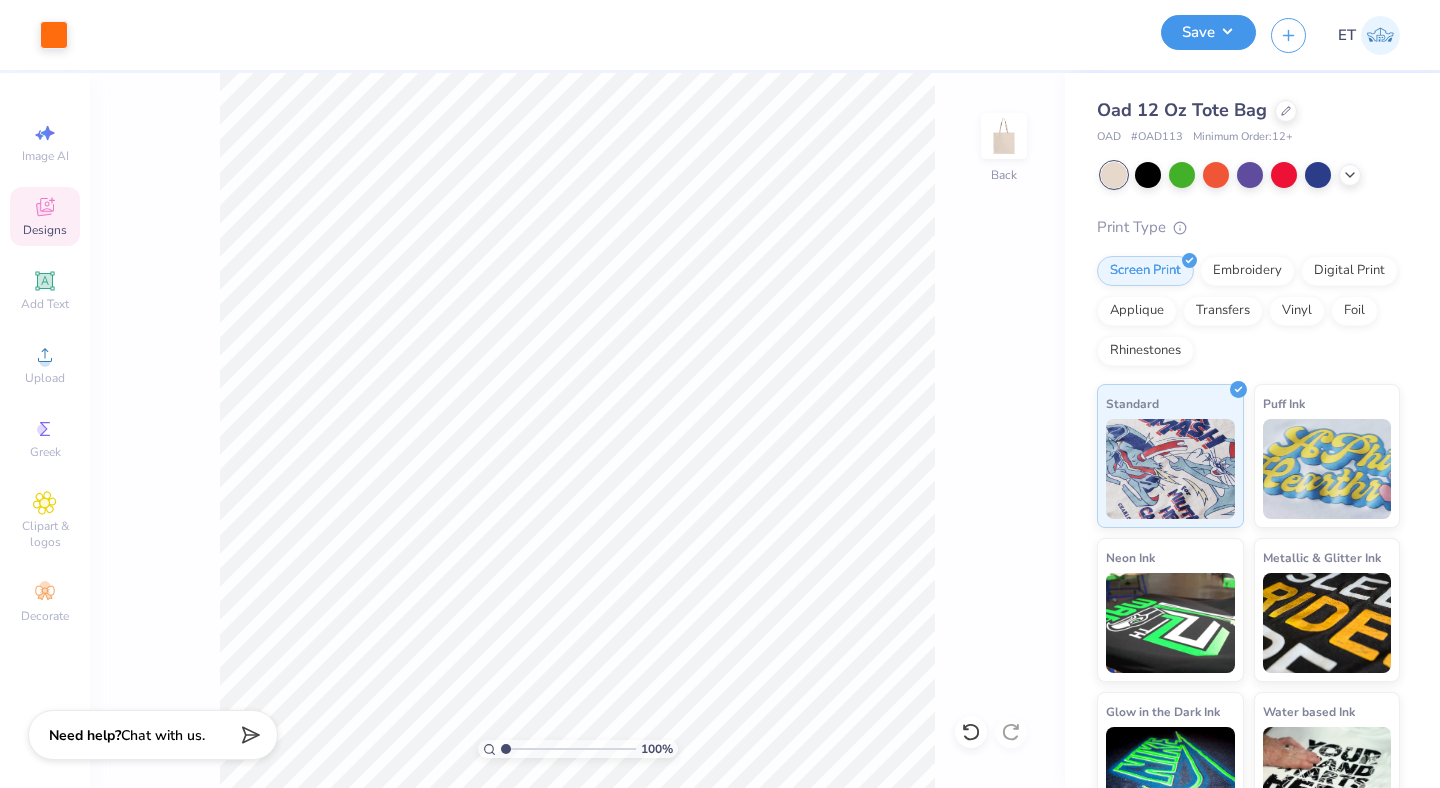 click on "Save" at bounding box center [1208, 32] 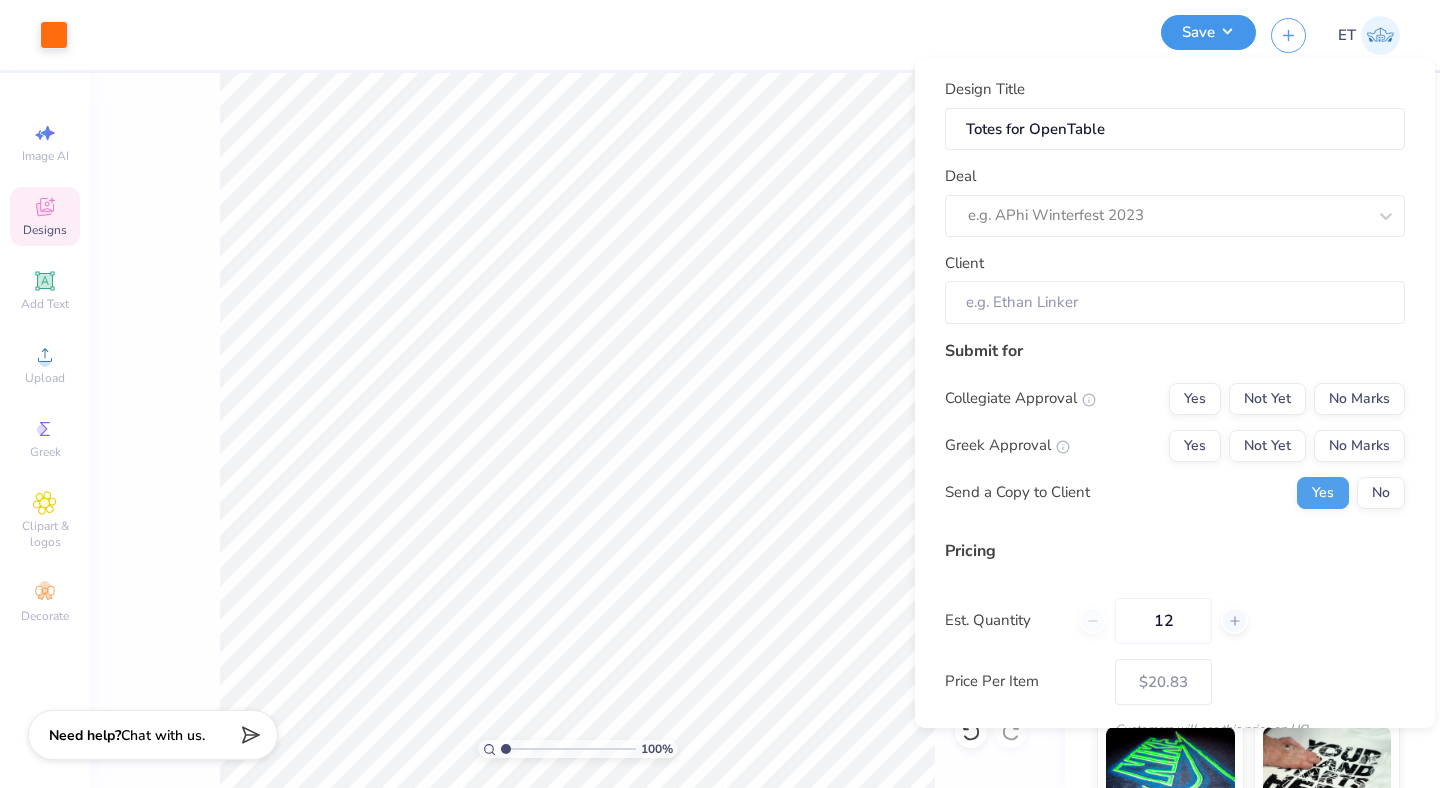 scroll, scrollTop: 0, scrollLeft: 0, axis: both 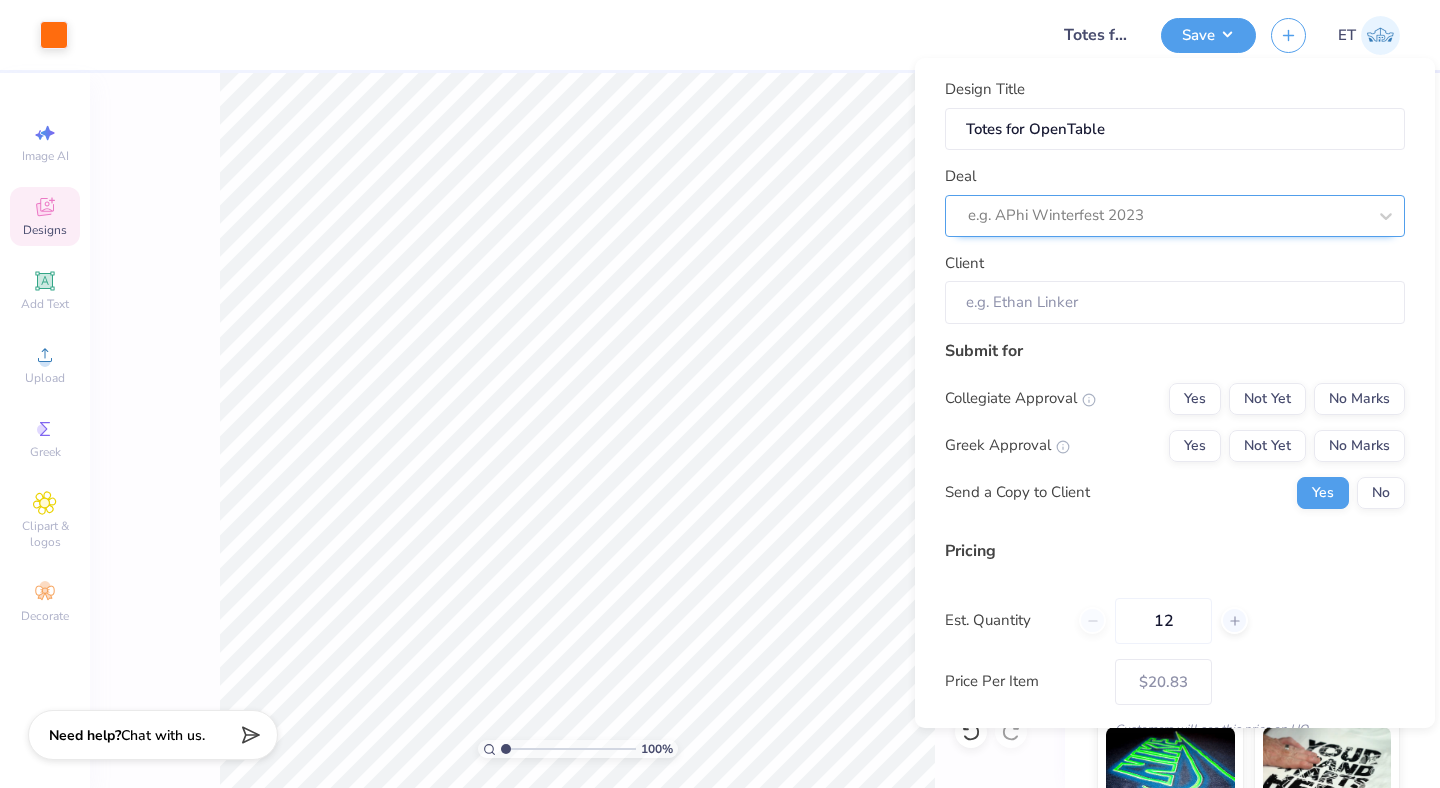 click at bounding box center (1167, 215) 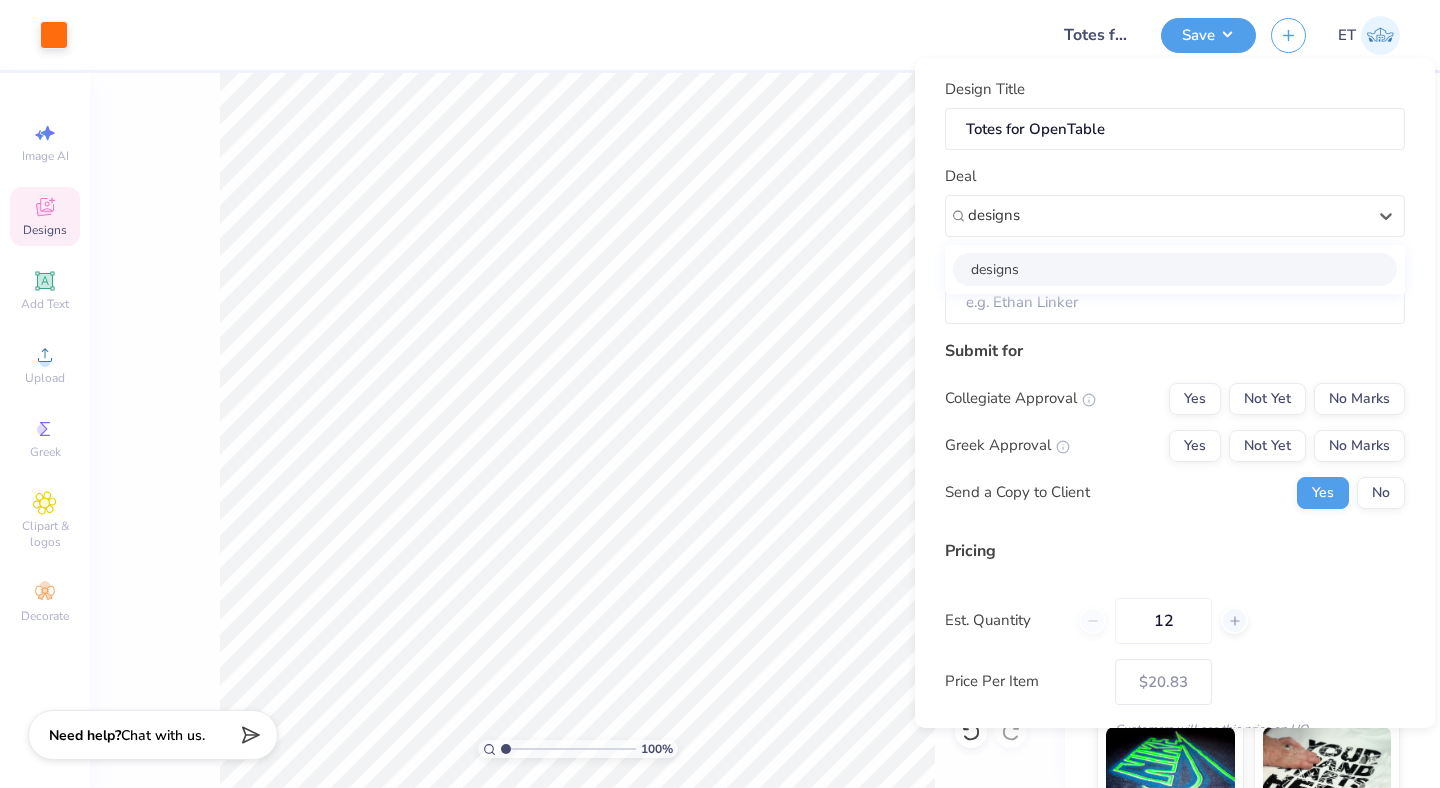 click on "designs" at bounding box center (1175, 269) 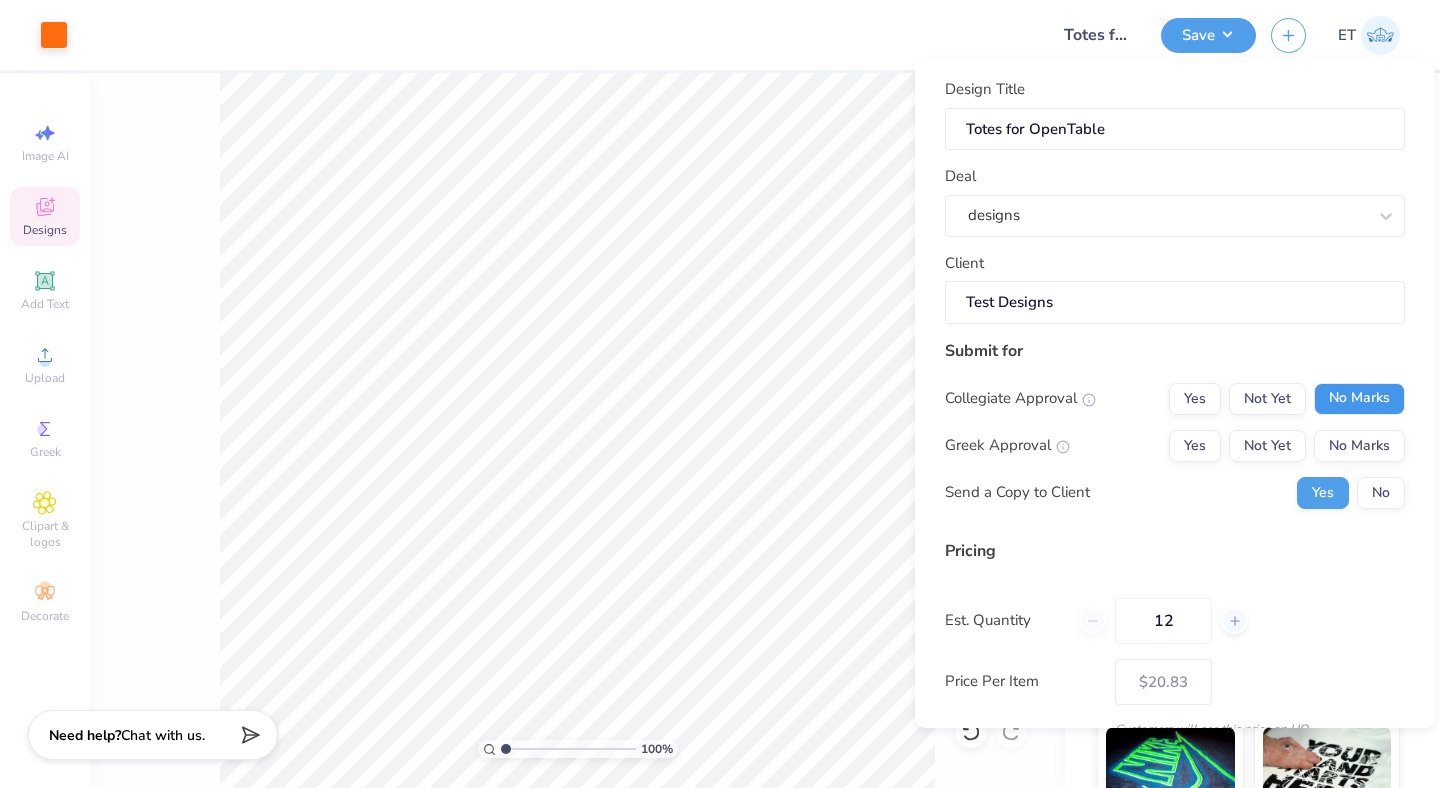click on "No Marks" at bounding box center [1359, 399] 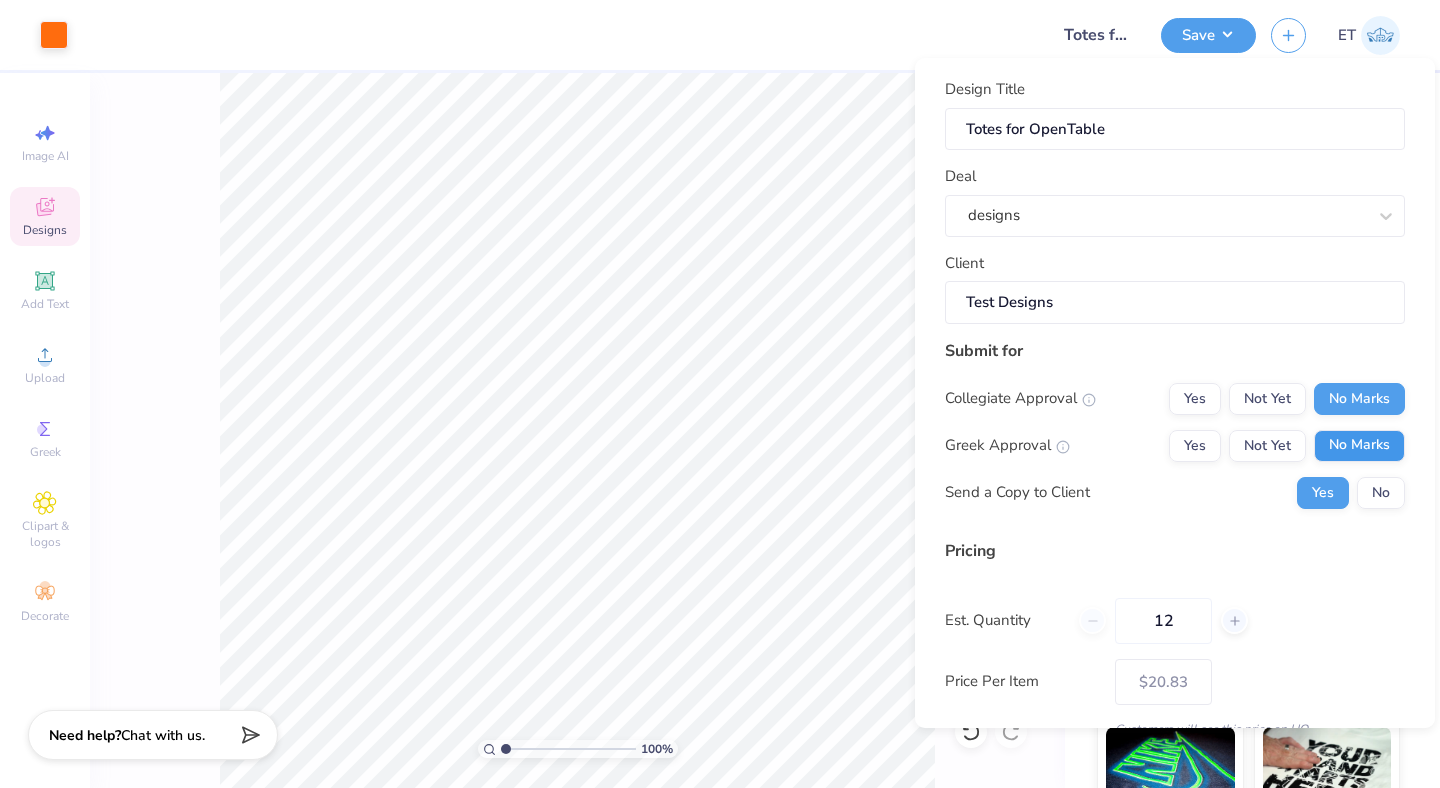 click on "No Marks" at bounding box center (1359, 446) 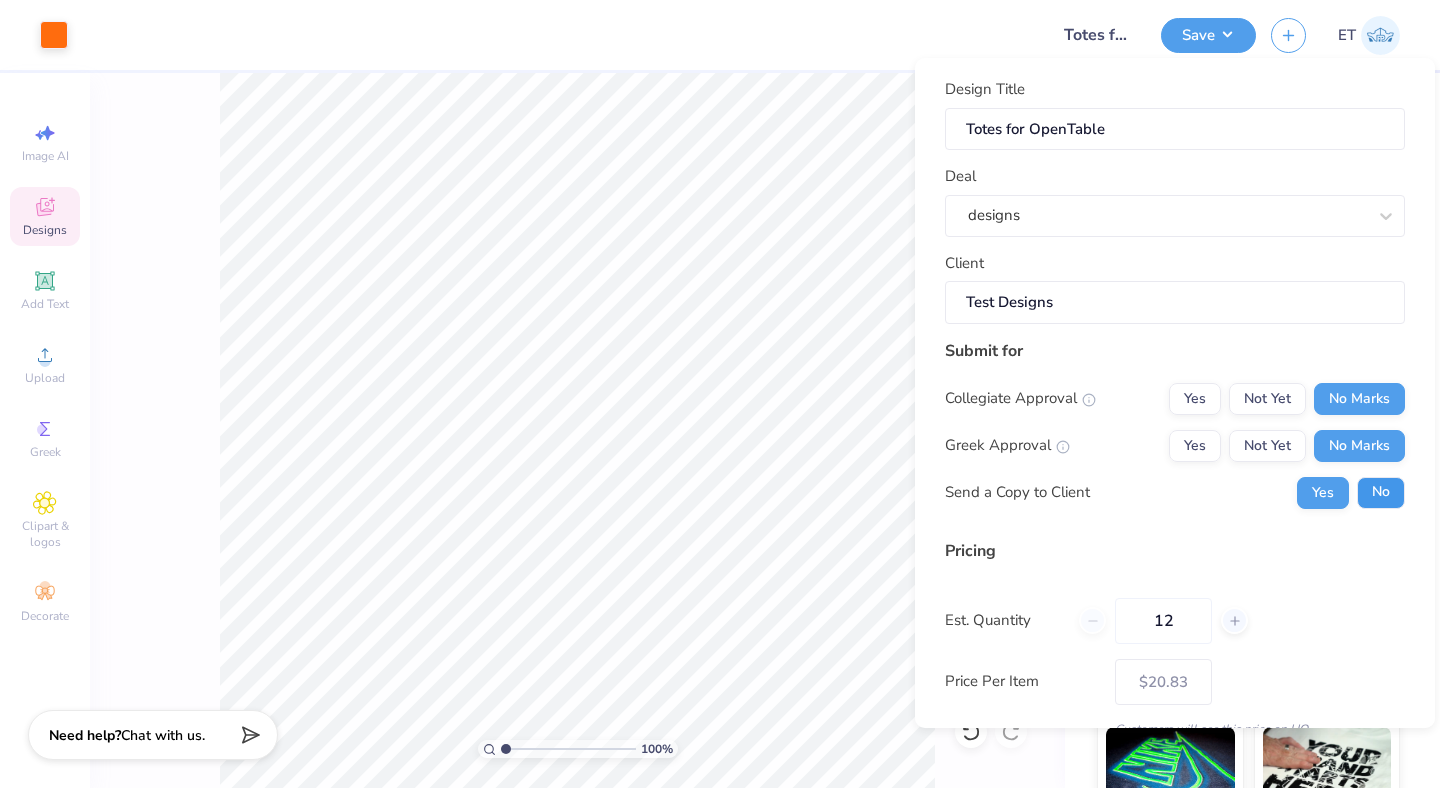 click on "No" at bounding box center (1381, 493) 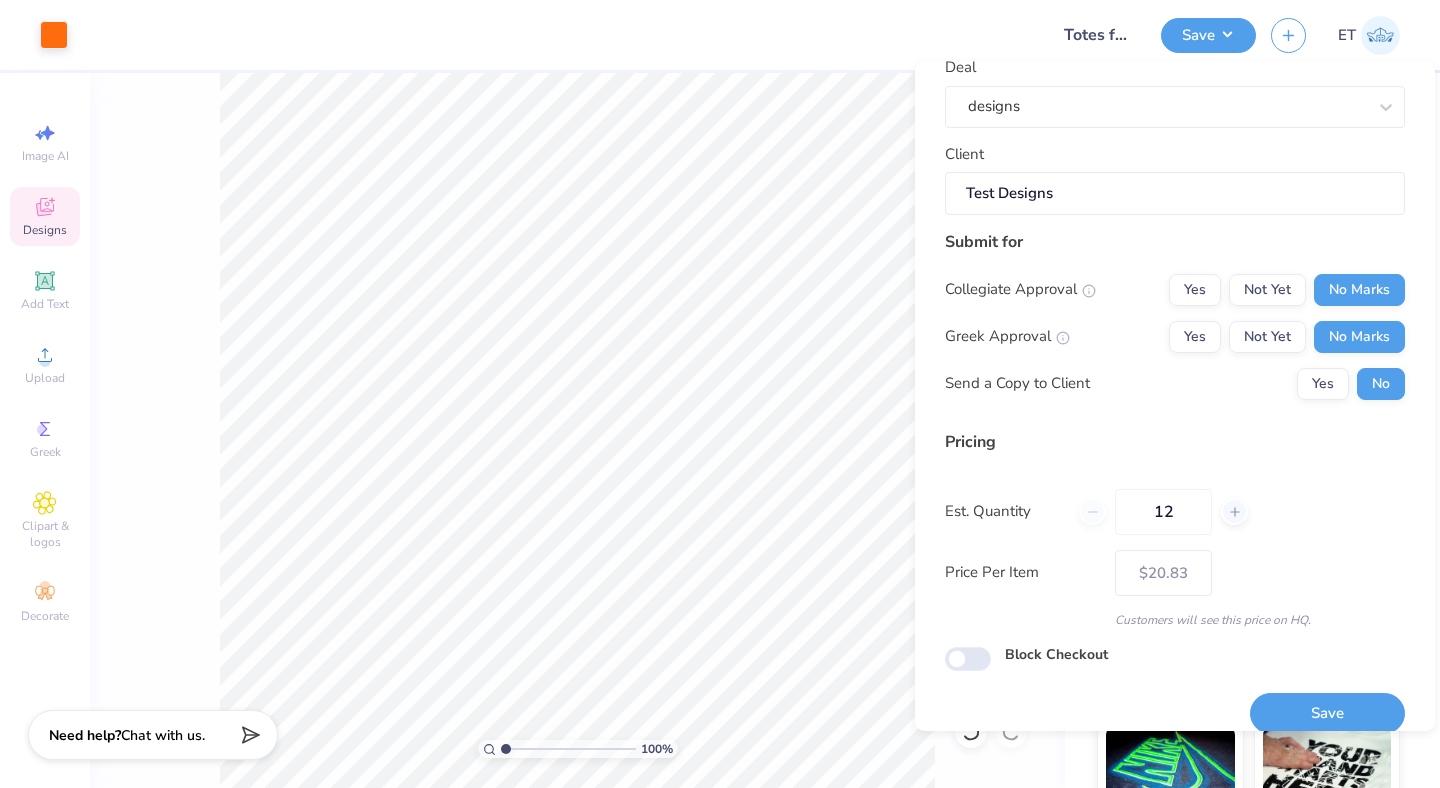 scroll, scrollTop: 114, scrollLeft: 0, axis: vertical 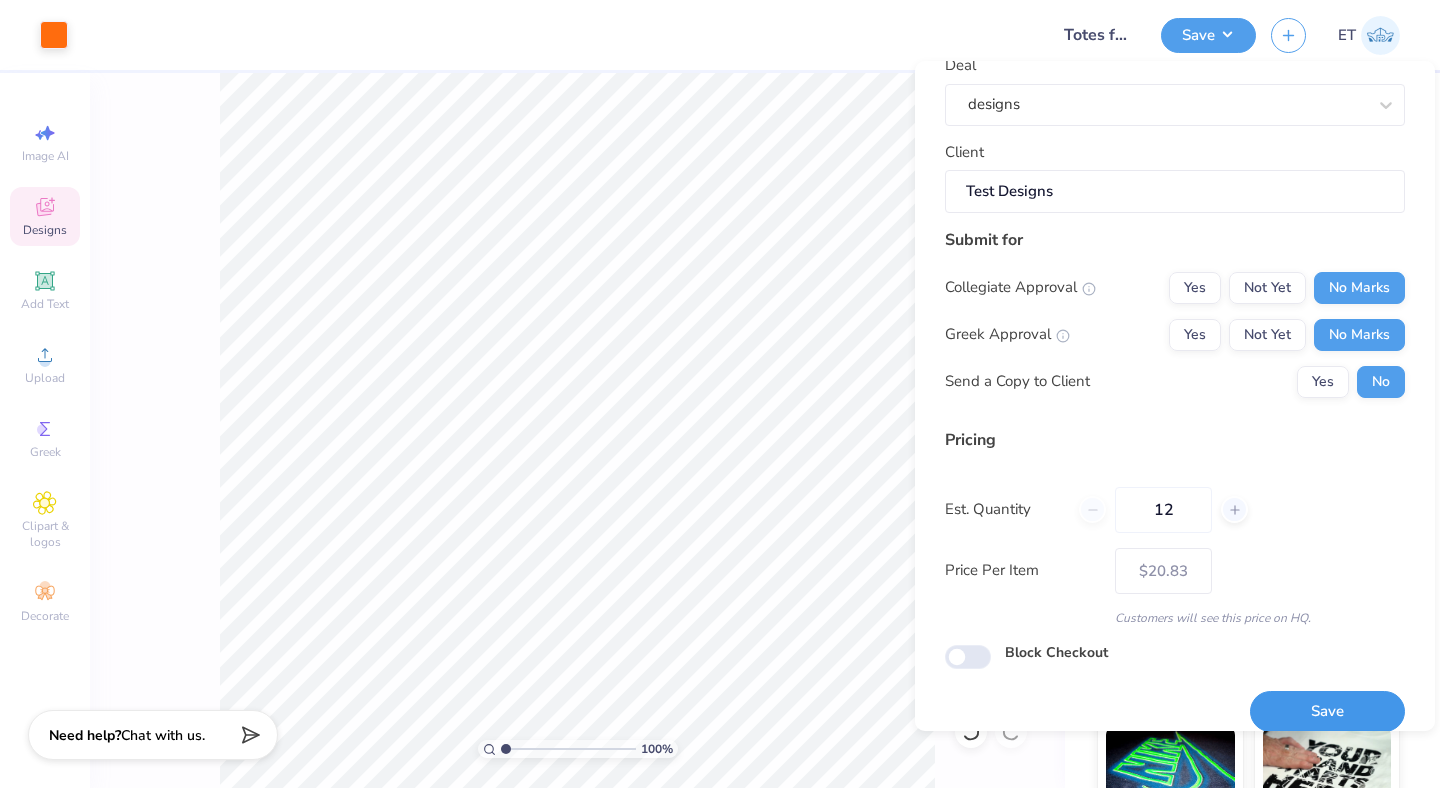 click on "Save" at bounding box center (1327, 711) 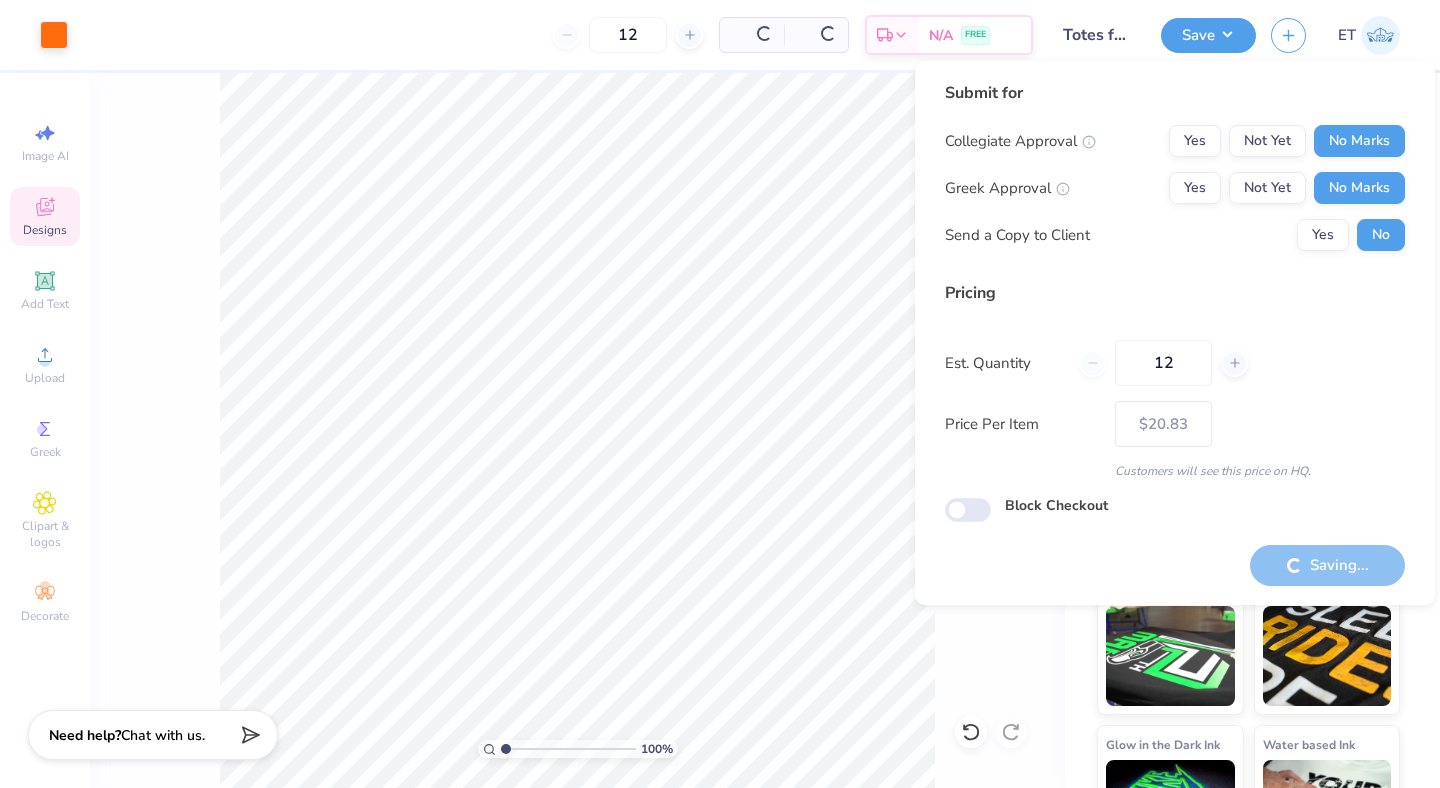 type on "– –" 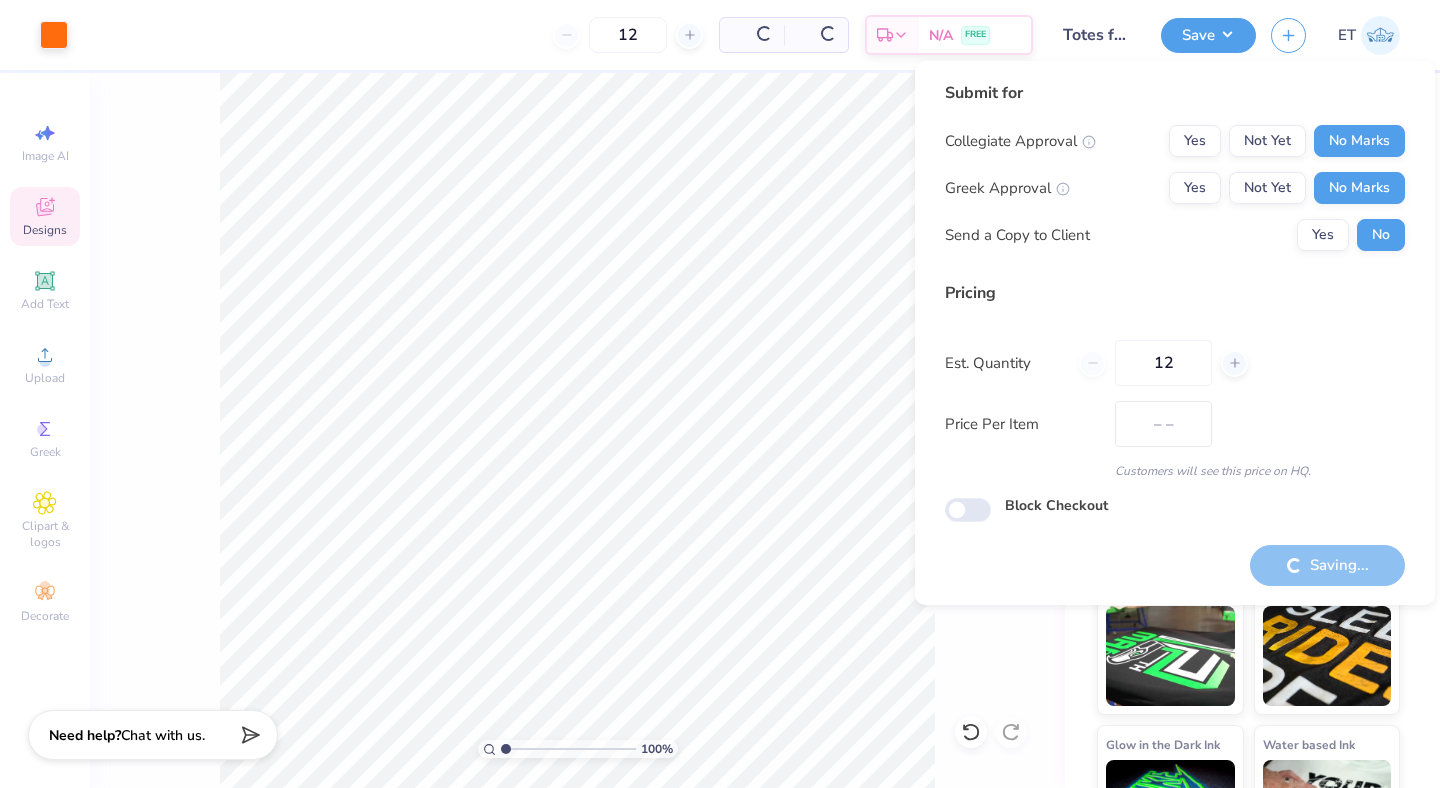 scroll, scrollTop: 0, scrollLeft: 0, axis: both 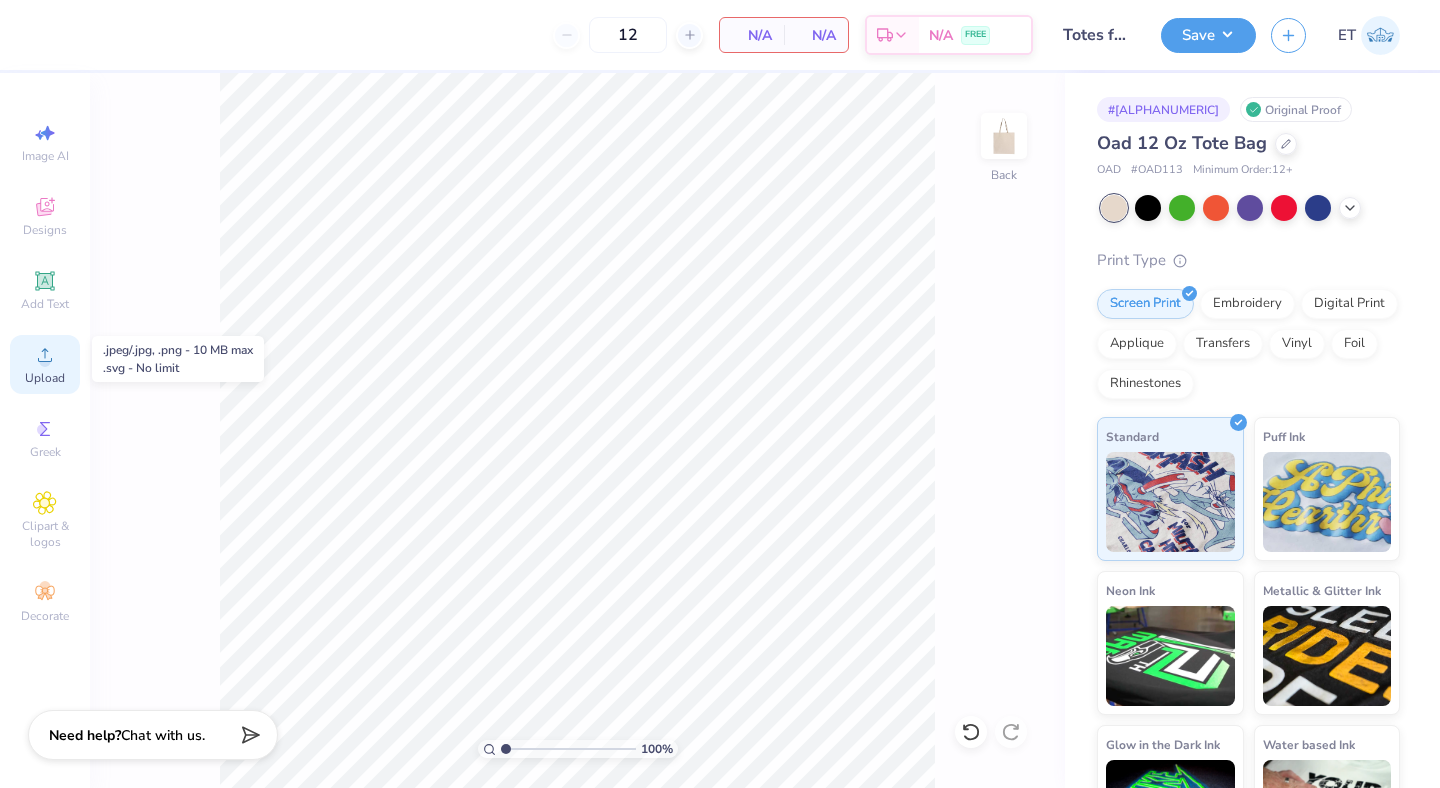 click on "Upload" at bounding box center (45, 364) 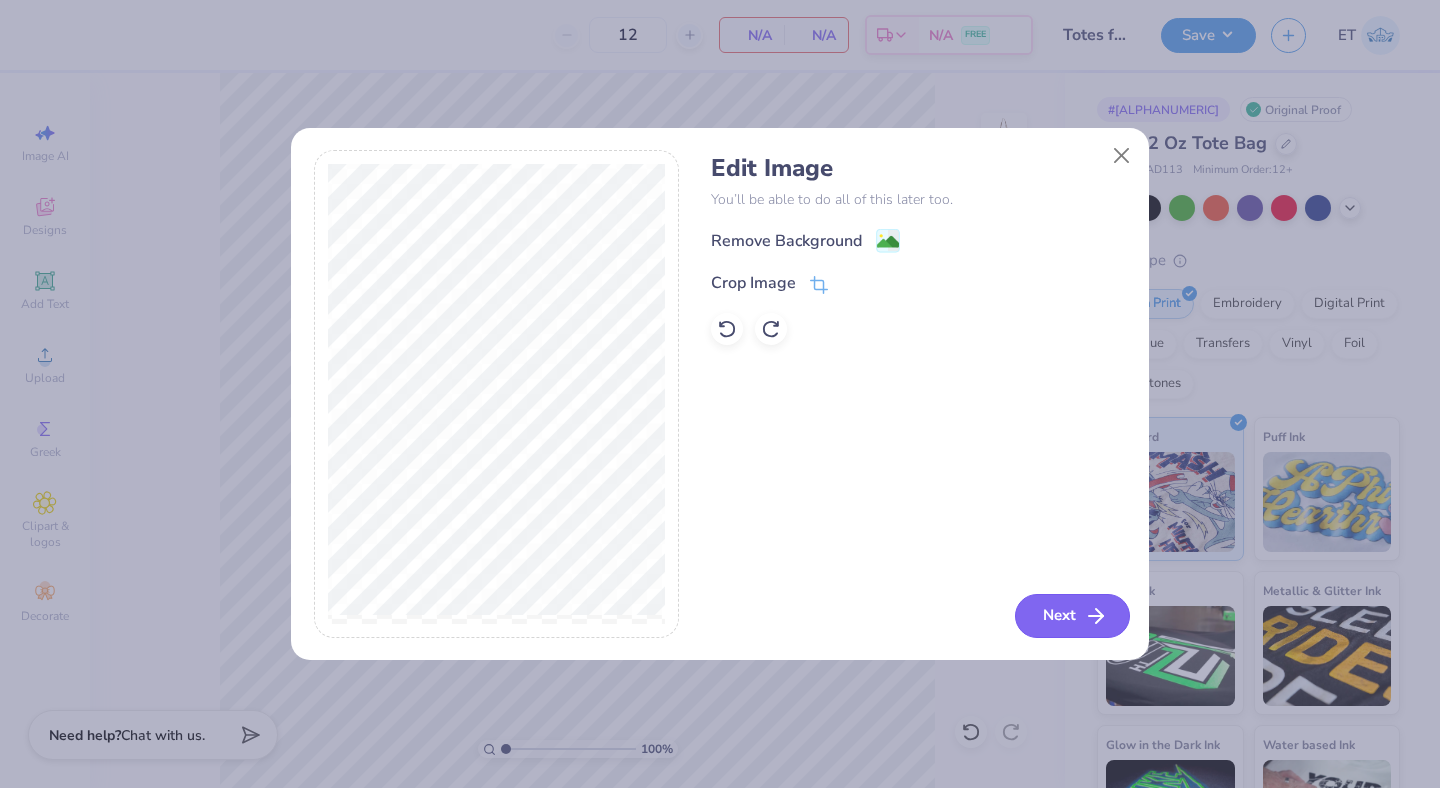click on "Next" at bounding box center [1072, 616] 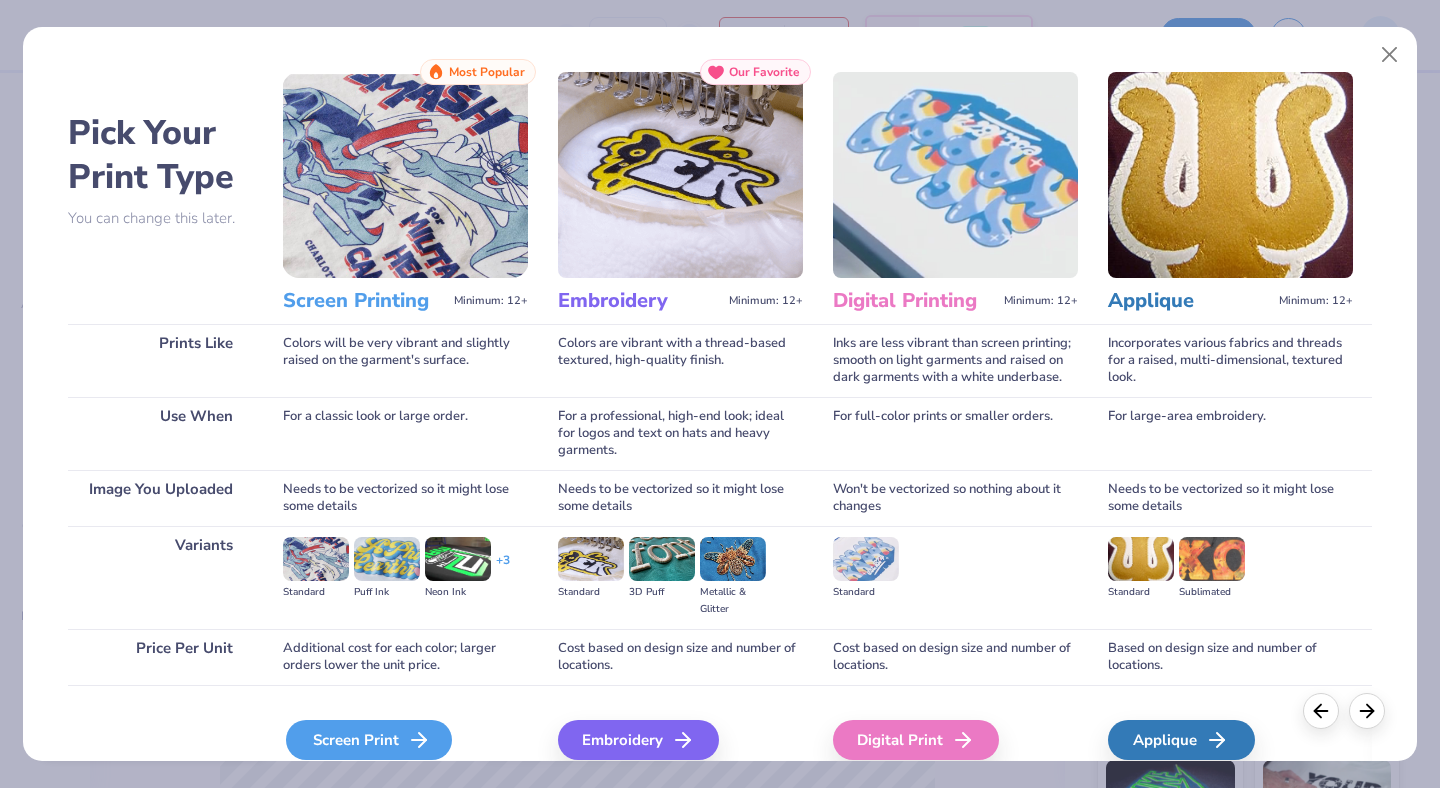 scroll, scrollTop: 24, scrollLeft: 0, axis: vertical 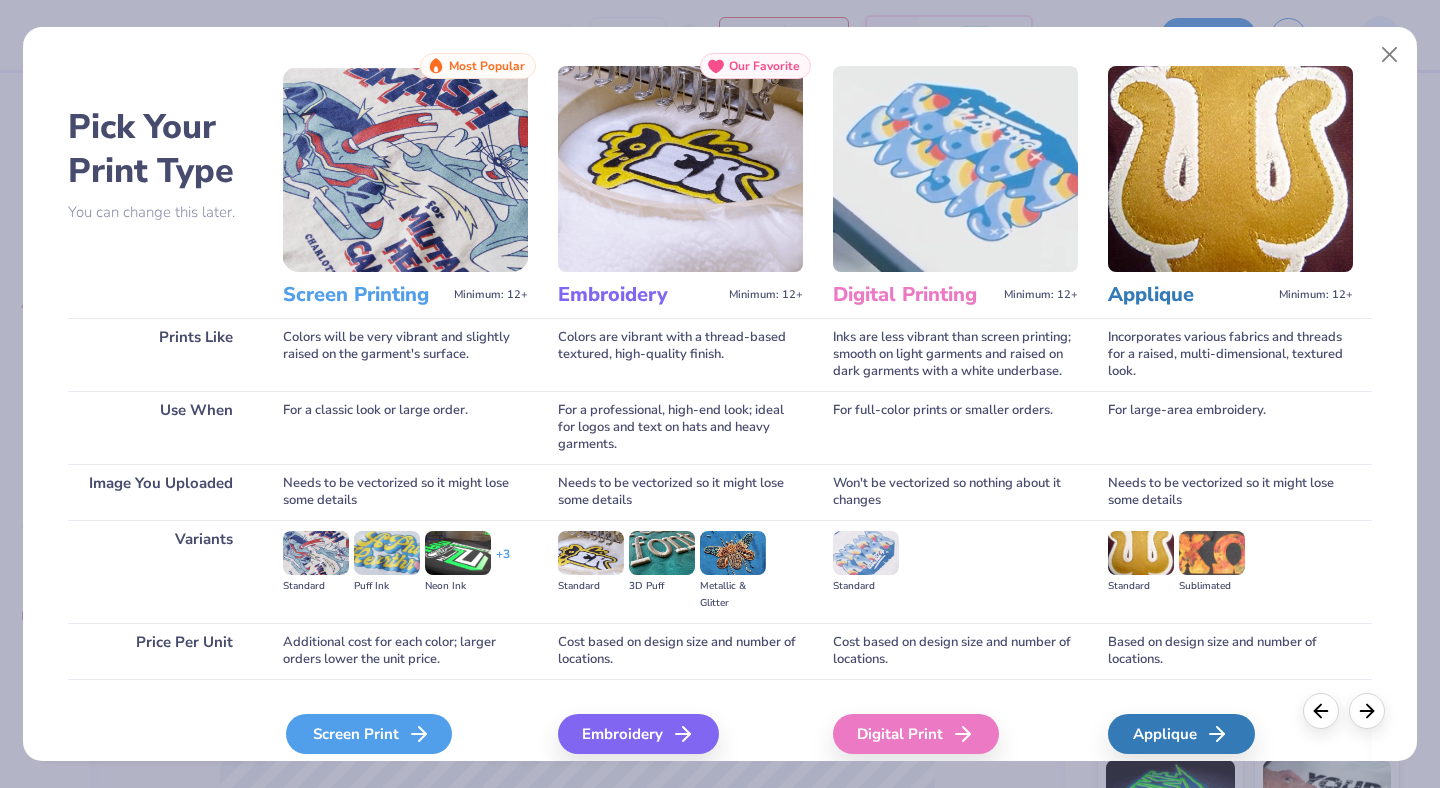 click on "Screen Print" at bounding box center (369, 734) 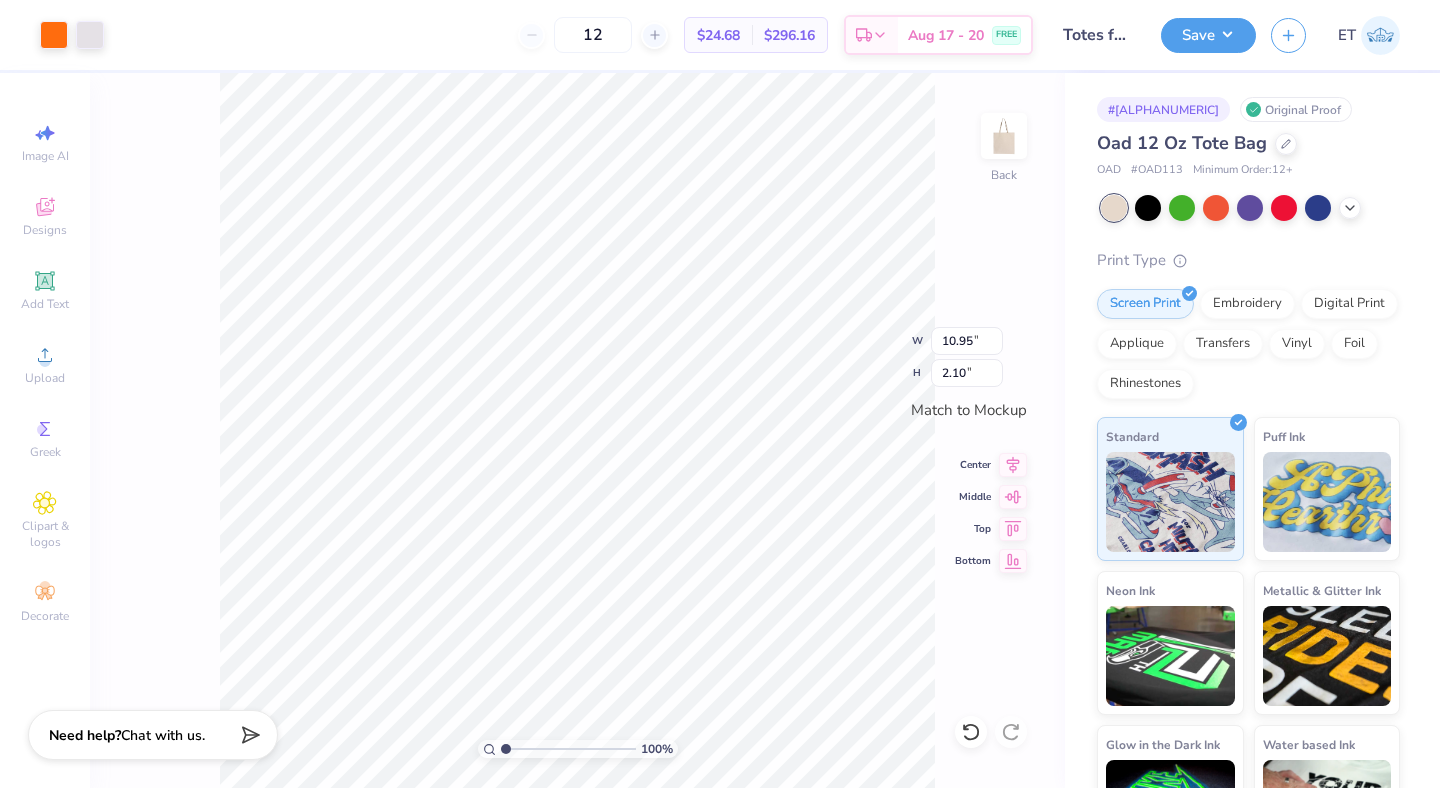 click at bounding box center (90, 35) 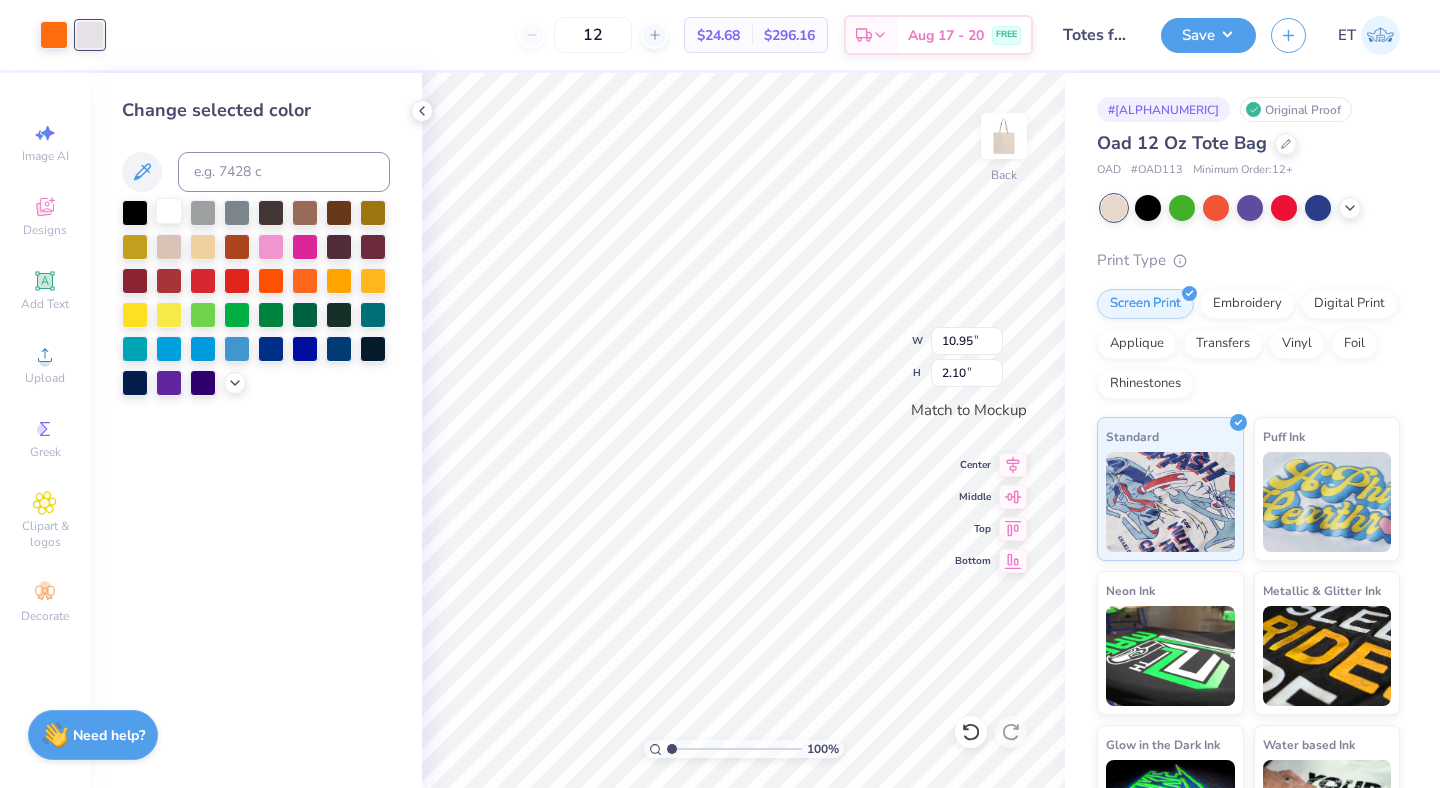 click at bounding box center [169, 211] 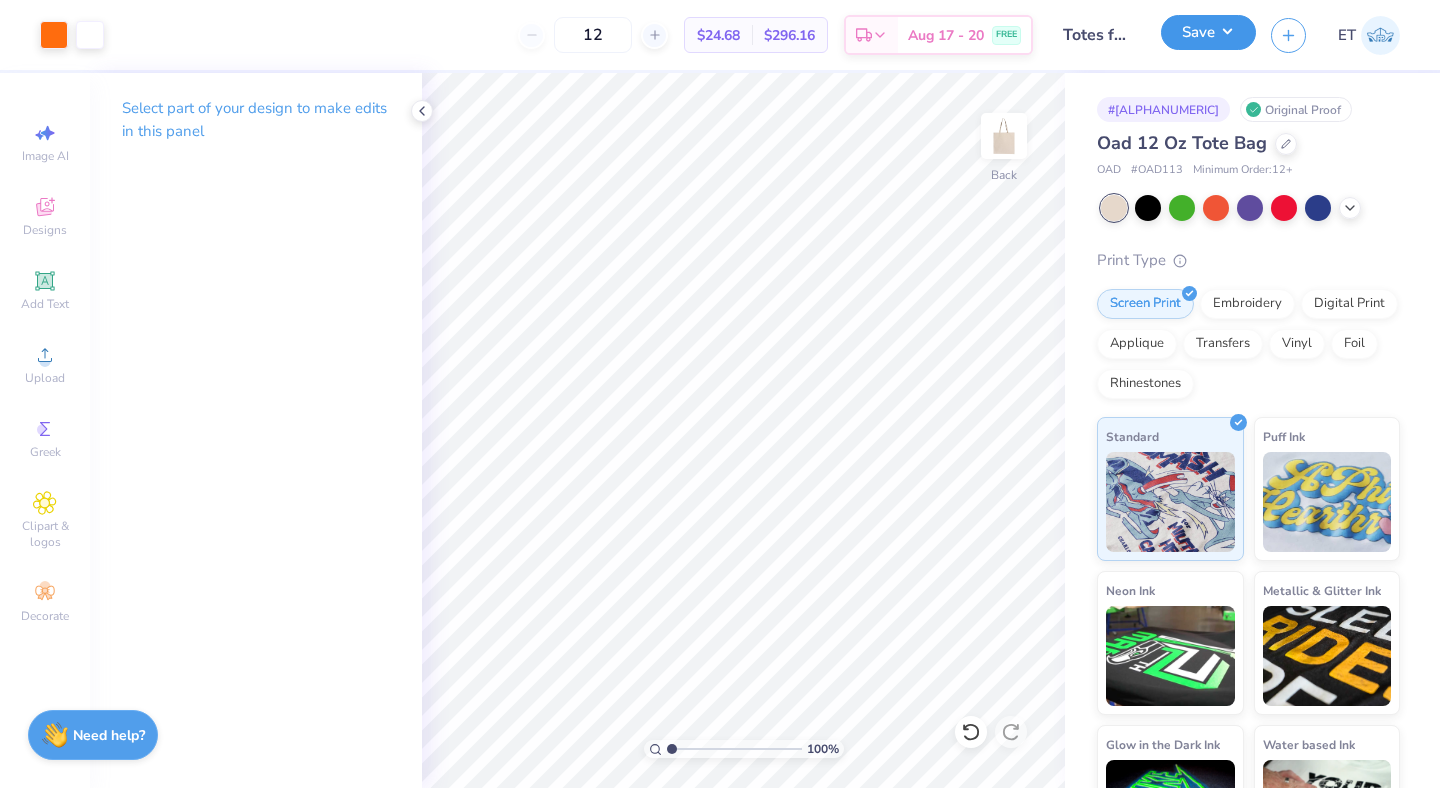 click on "Save" at bounding box center (1208, 32) 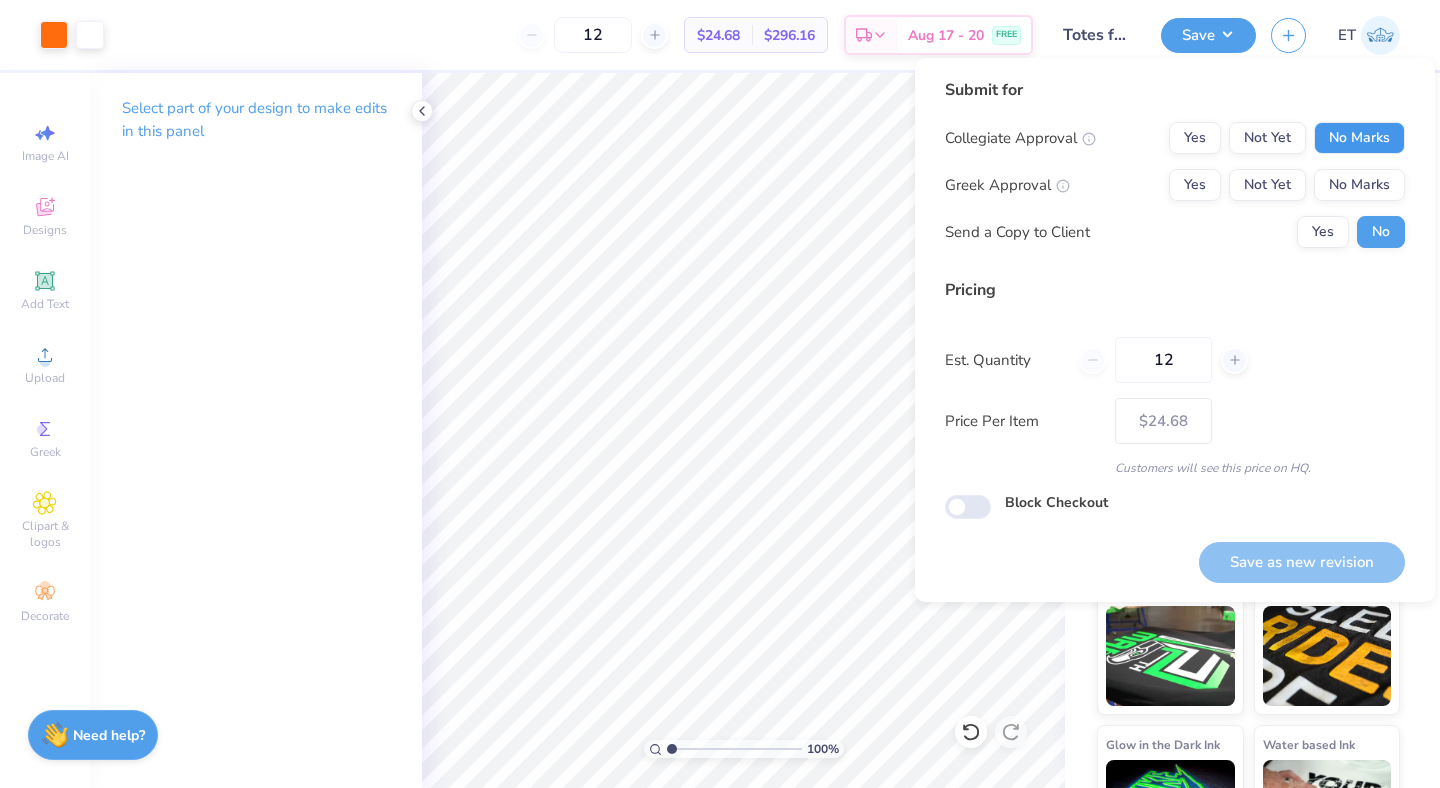 click on "No Marks" at bounding box center (1359, 138) 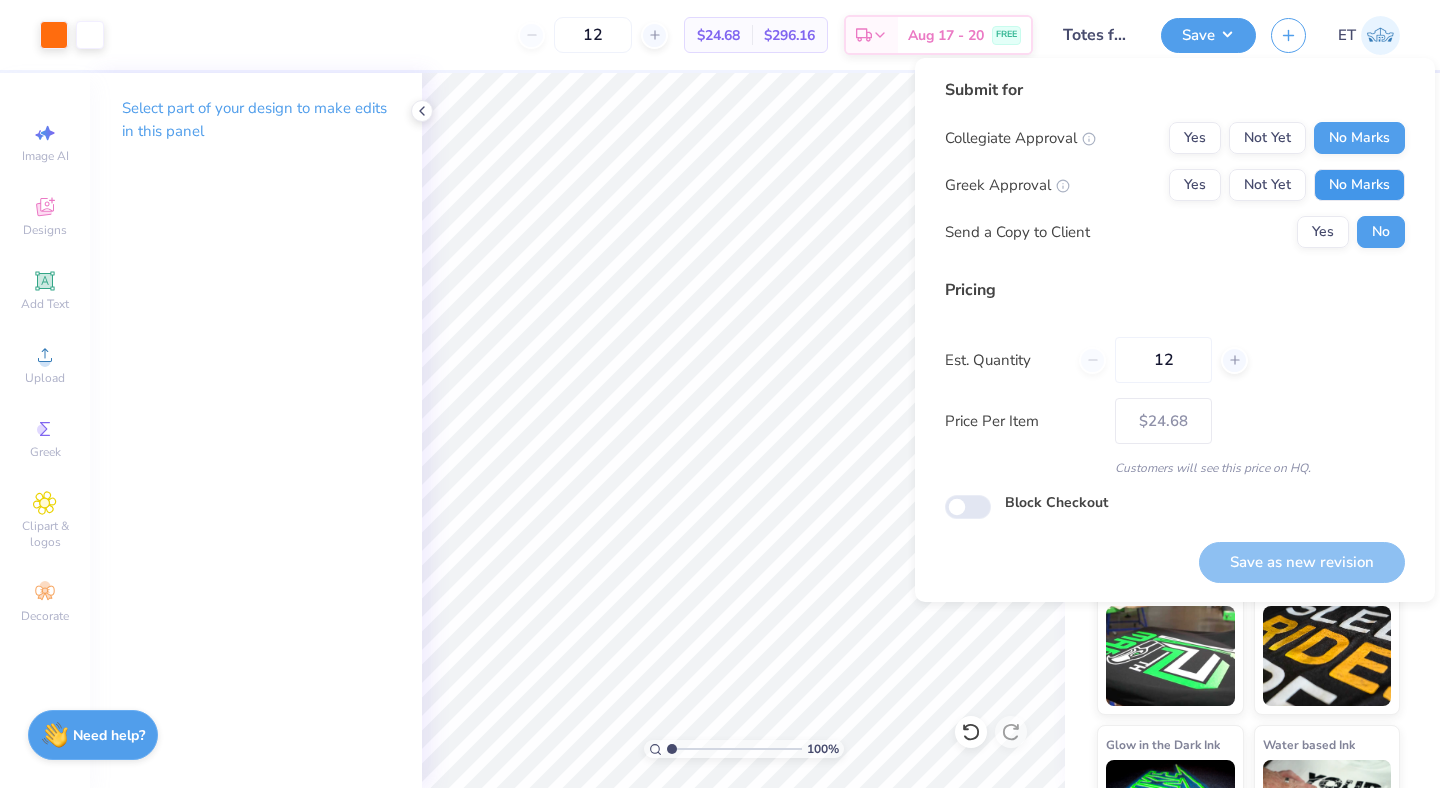 click on "No Marks" at bounding box center (1359, 185) 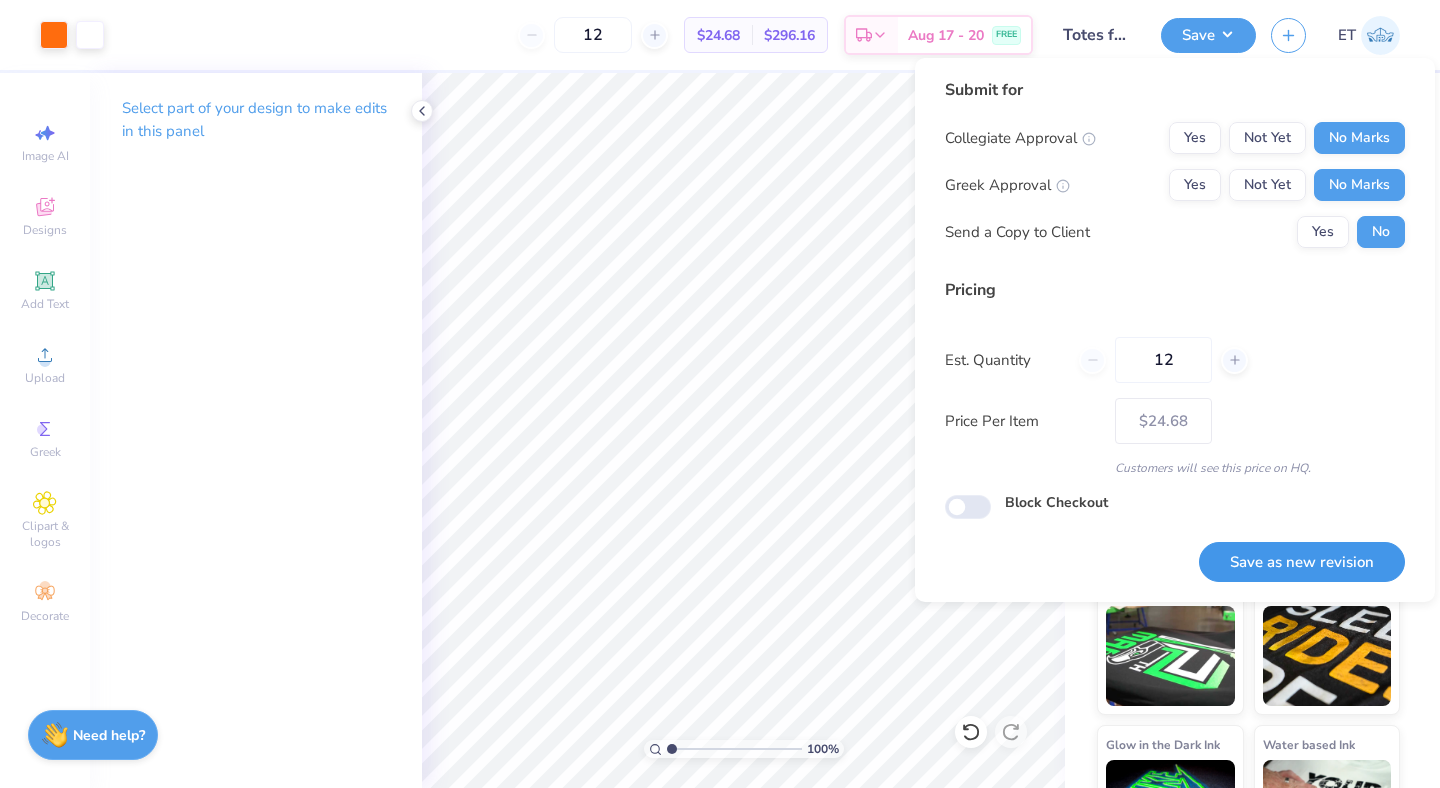 click on "Save as new revision" at bounding box center [1302, 562] 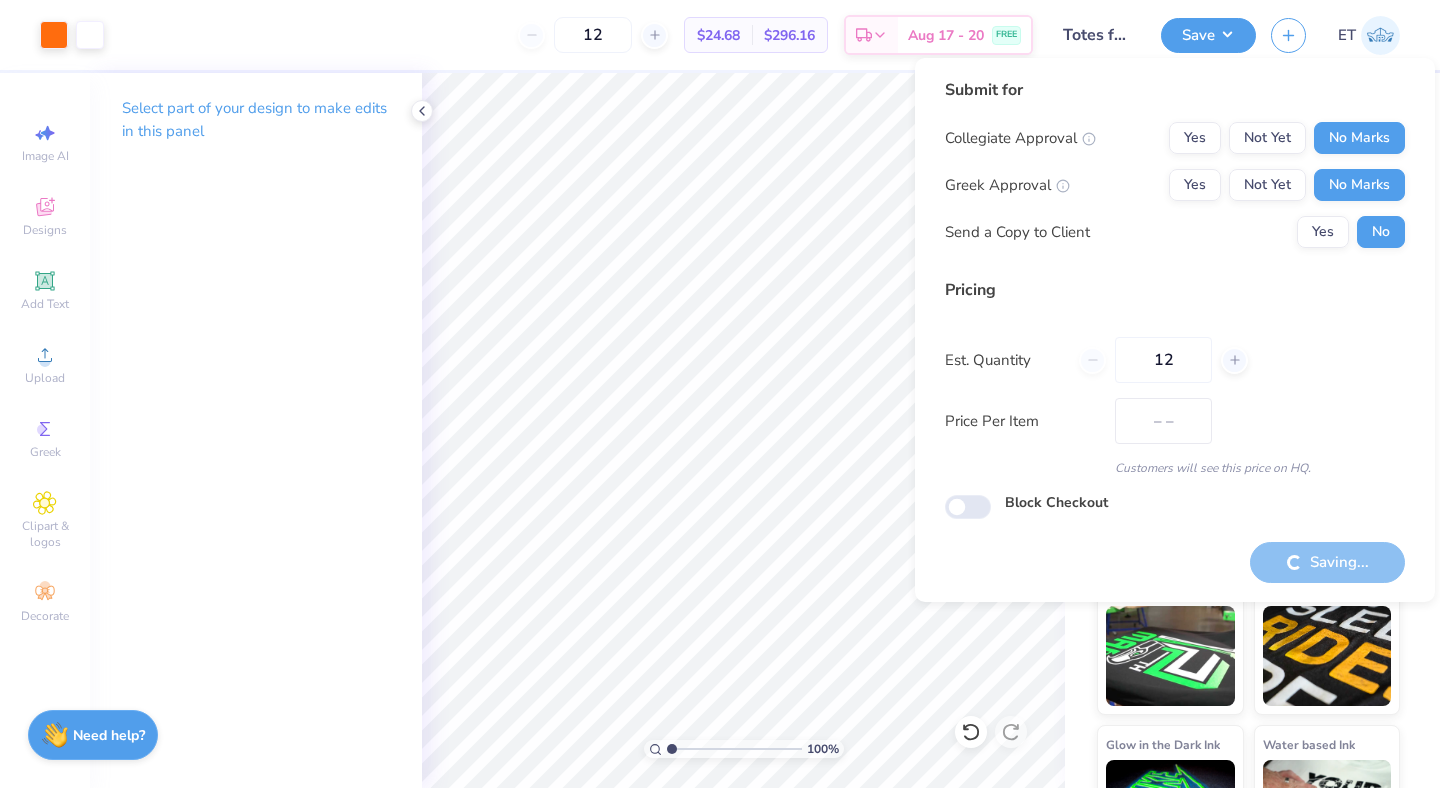 type on "$24.68" 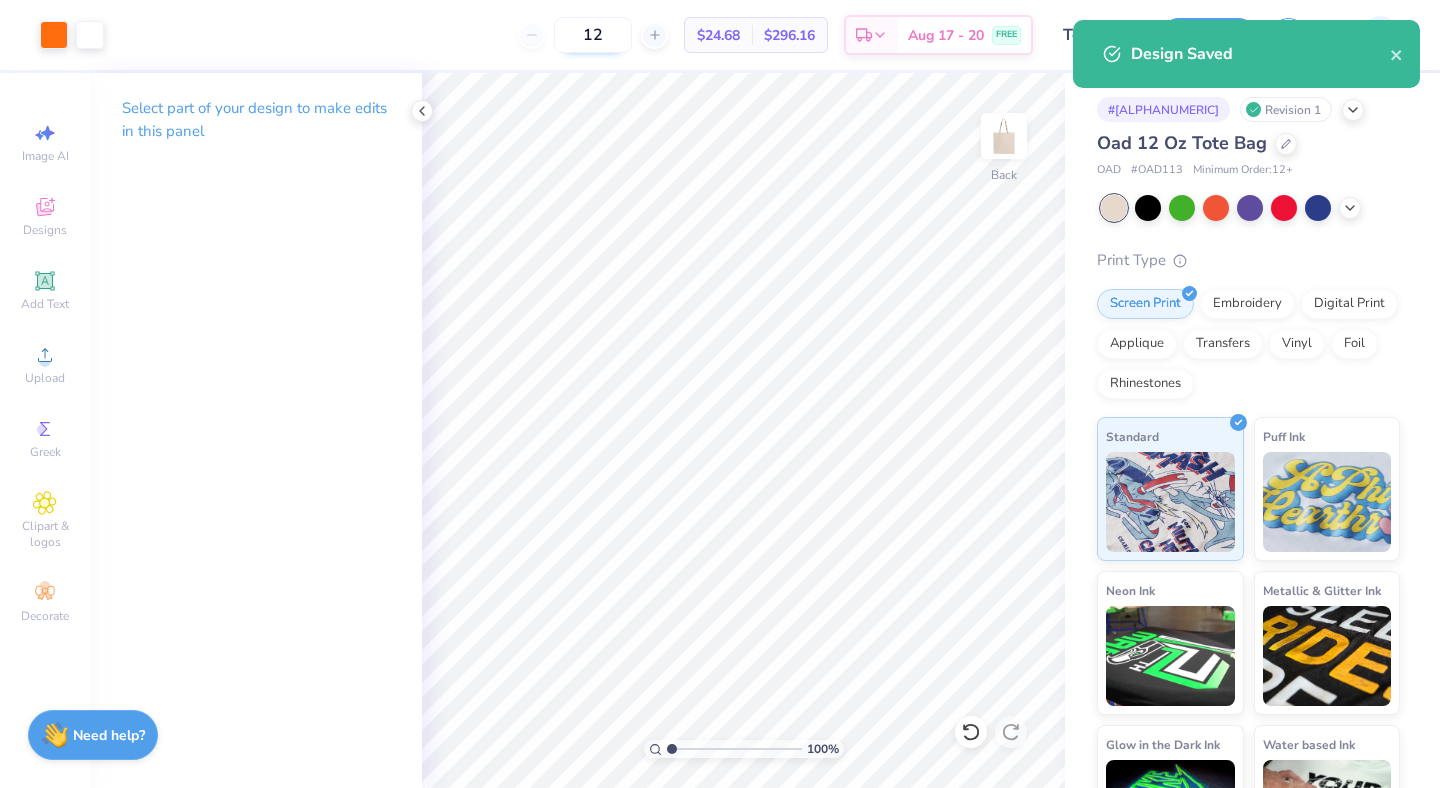 click on "12" at bounding box center (593, 35) 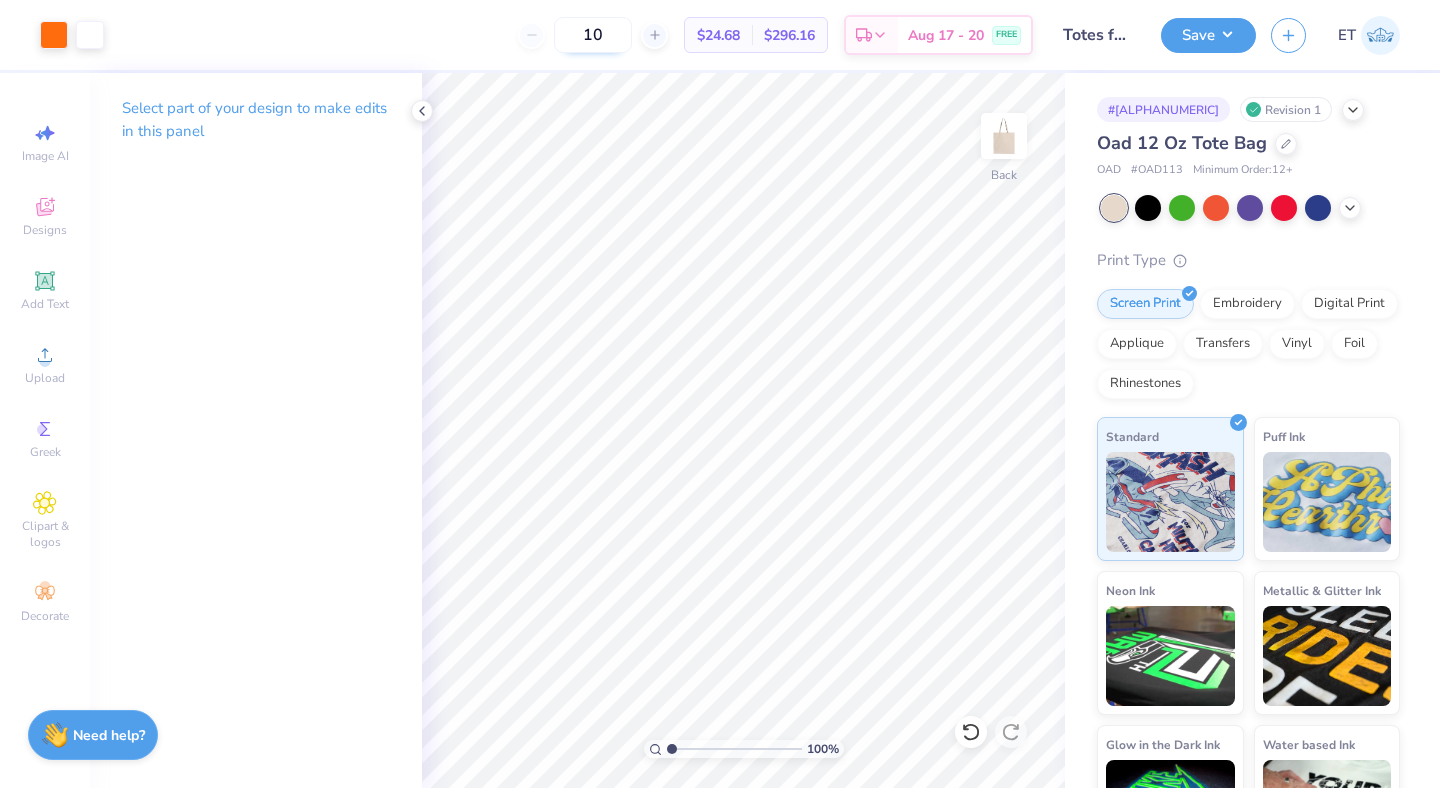 type on "100" 